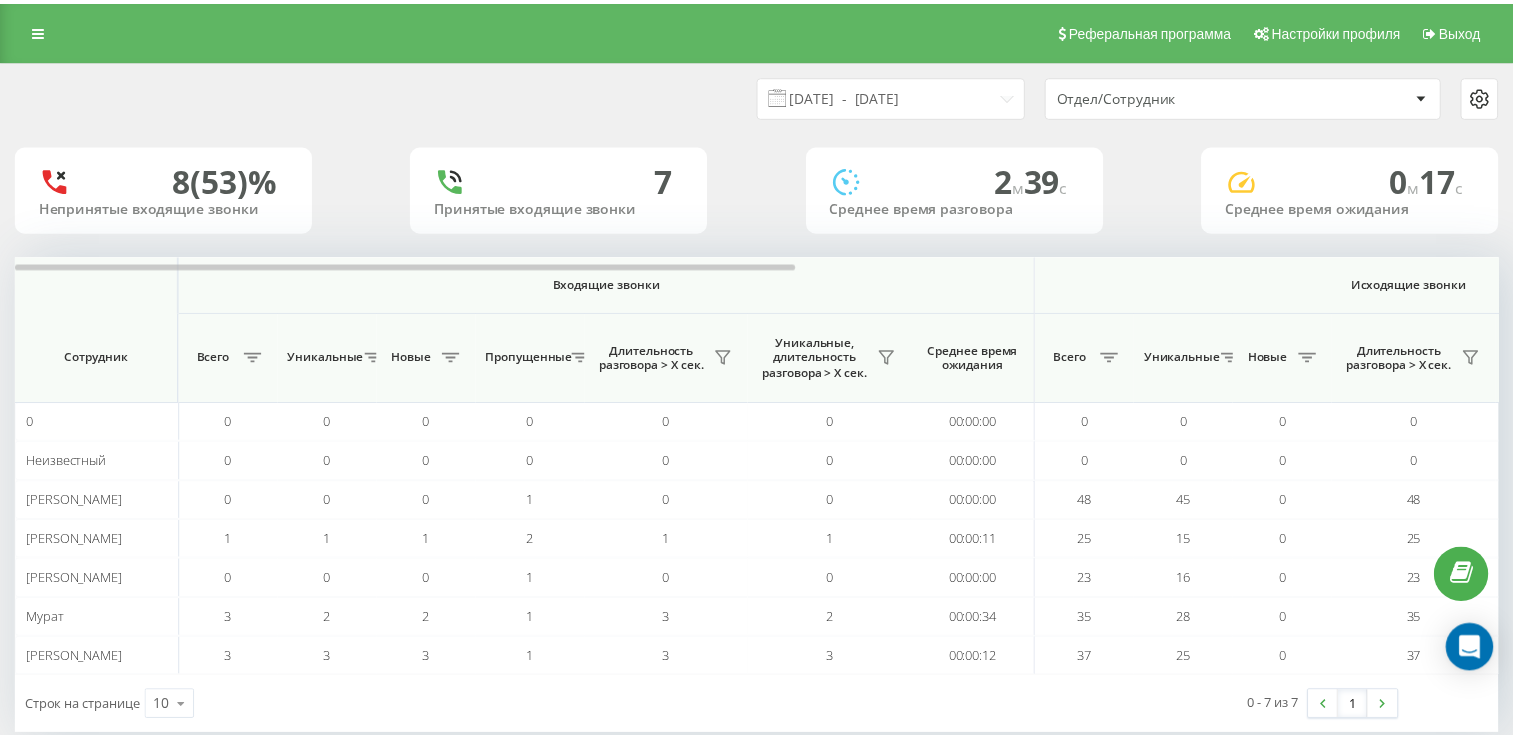 scroll, scrollTop: 0, scrollLeft: 0, axis: both 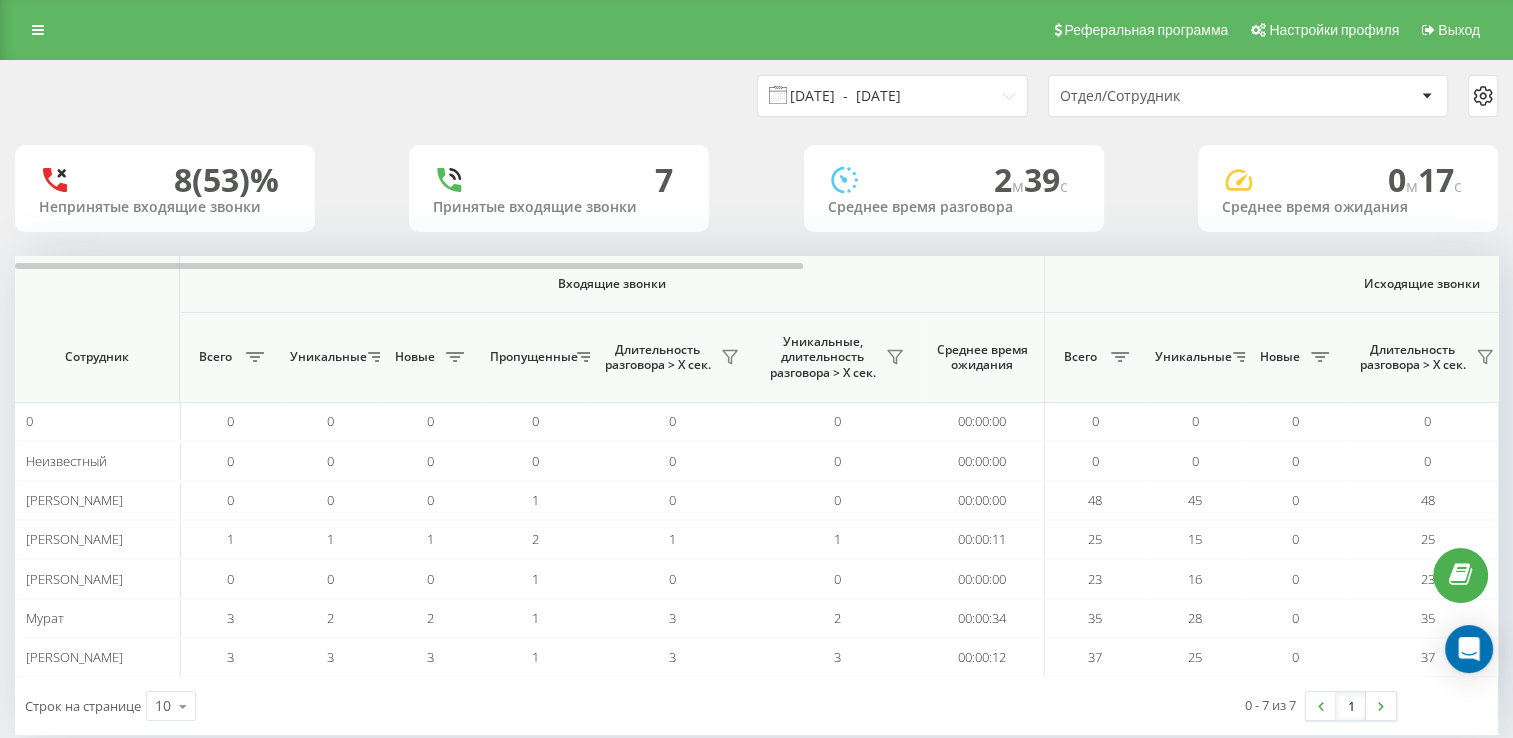 click on "[DATE]  -  [DATE]" at bounding box center (892, 96) 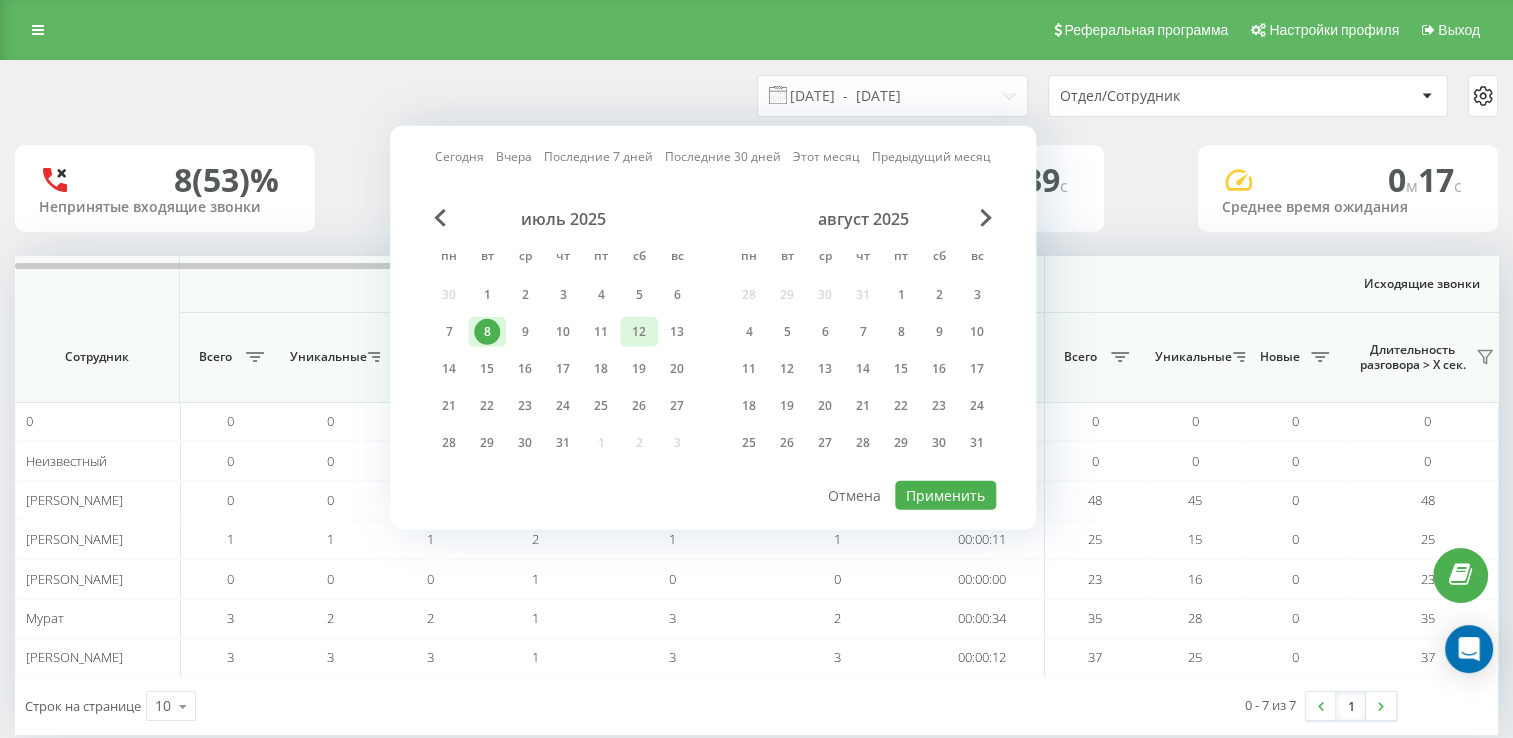 click on "12" at bounding box center (639, 332) 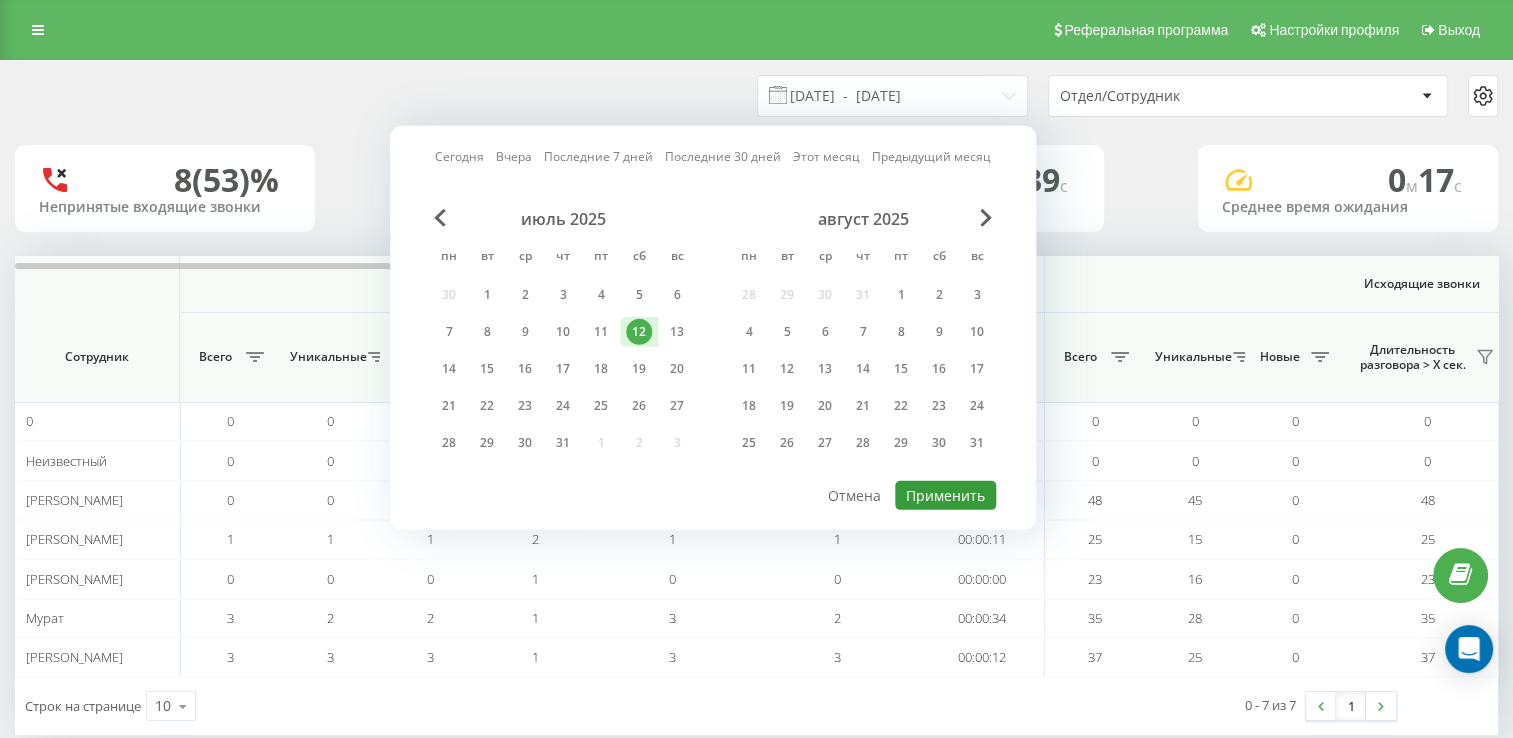 click on "Применить" at bounding box center [945, 495] 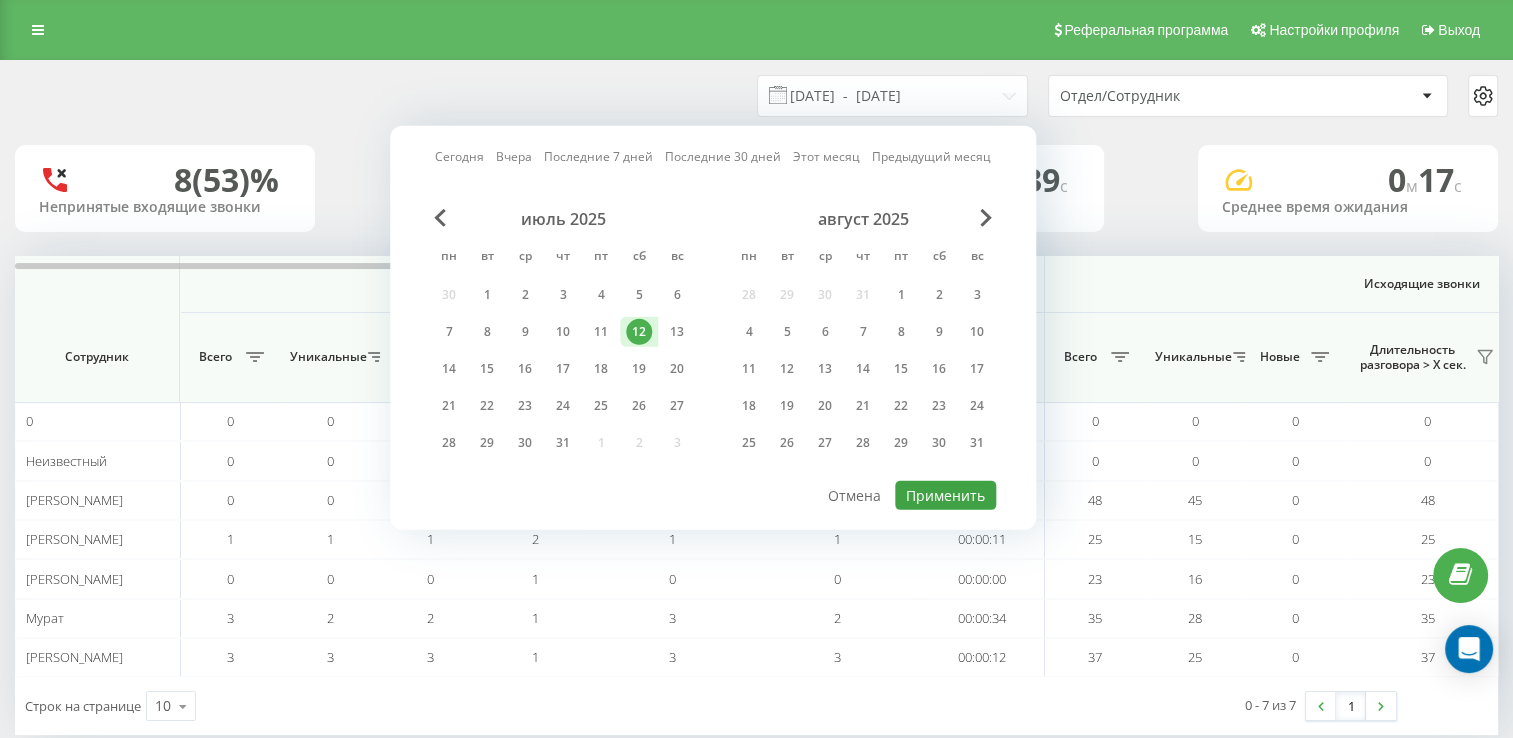type on "[DATE]  -  [DATE]" 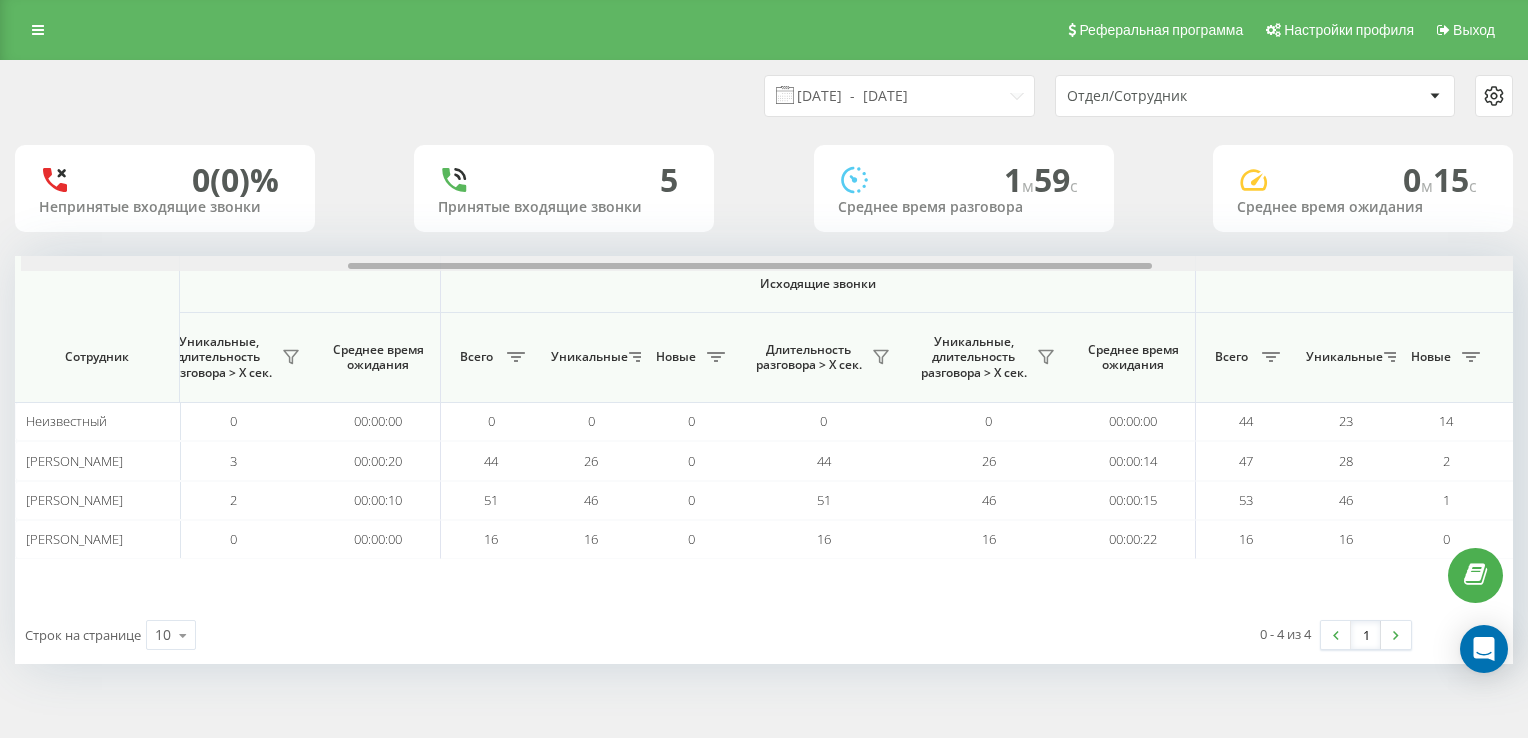 scroll, scrollTop: 0, scrollLeft: 612, axis: horizontal 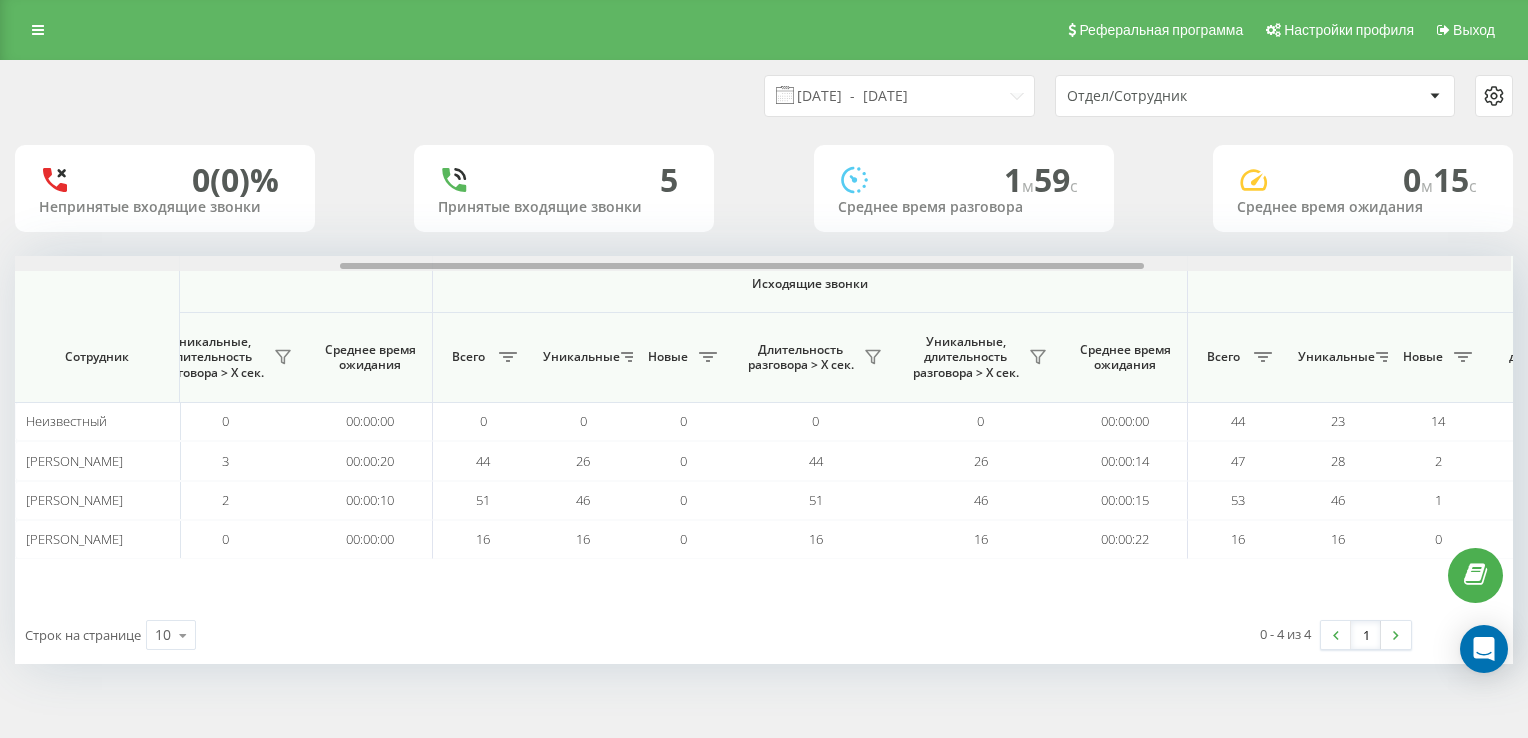 drag, startPoint x: 668, startPoint y: 266, endPoint x: 997, endPoint y: 264, distance: 329.00607 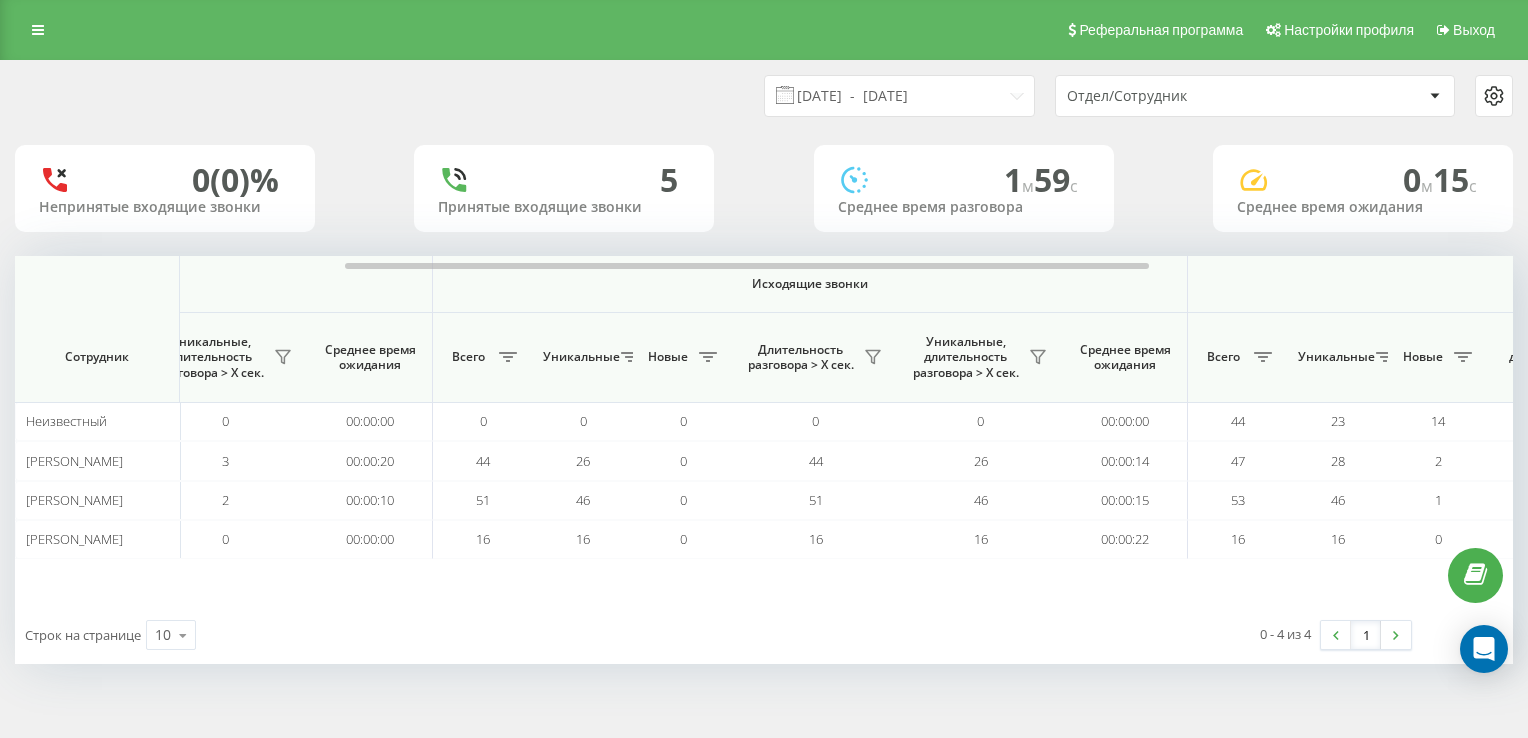 click on "Входящие звонки Исходящие звонки Все звонки Сотрудник Всего Уникальные Новые Пропущенные Длительность разговора > Х сек. Уникальные, длительность разговора > Х сек. Среднее время ожидания Всего Уникальные Новые Длительность разговора > Х сек. Уникальные, длительность разговора > Х сек. Среднее время ожидания Всего Уникальные Новые Общая длительность разговора Средняя длительность разговора Среднедневная длительность разговора Длительность разговора > Х сек. Уникальные, длительность разговора > Х сек. Неизвестный 0 0 0 0 0 0 00:00:00 0 0 0 0 0 00:00:00 44 23 14 00:00:00 00:00:00 44" at bounding box center (152, 431) 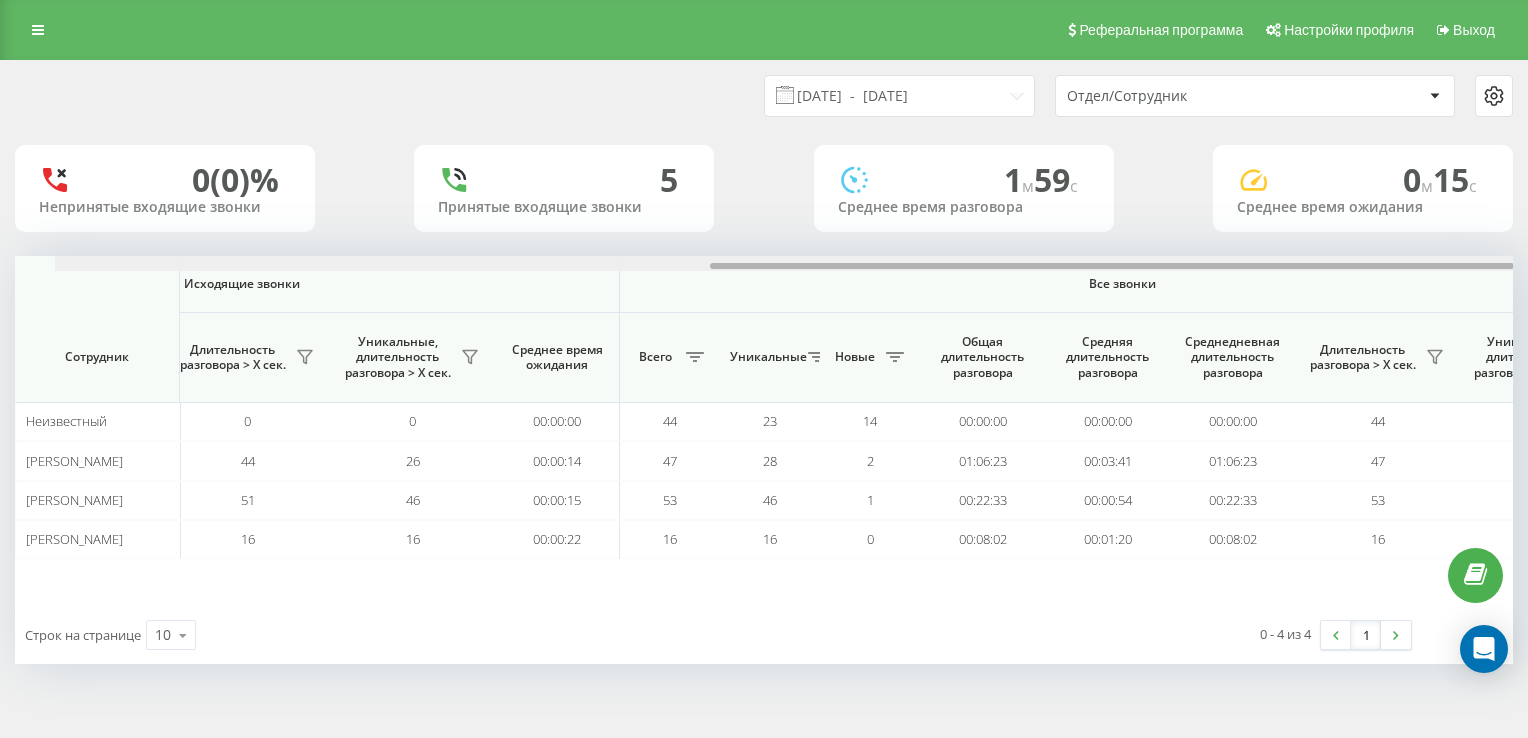 scroll, scrollTop: 0, scrollLeft: 1223, axis: horizontal 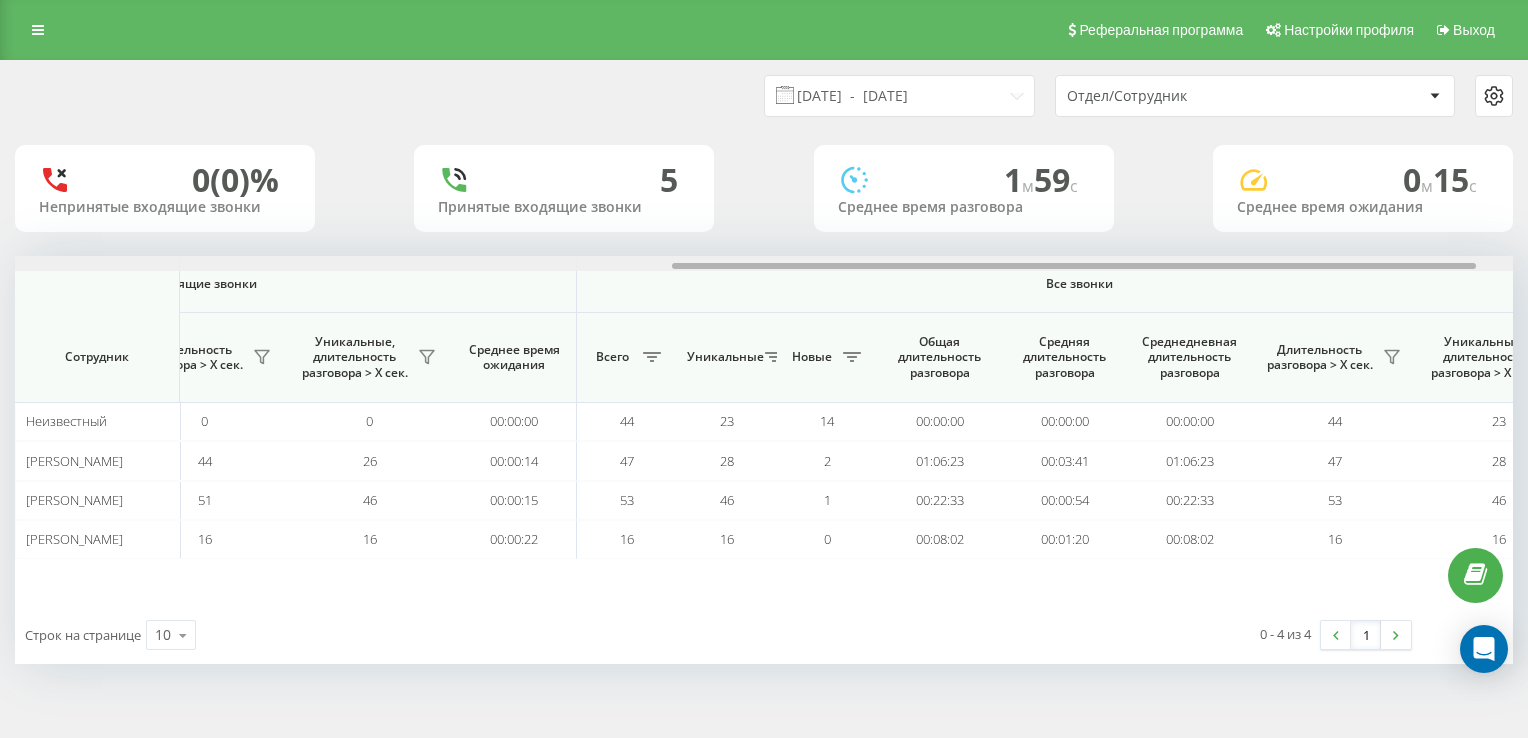 drag, startPoint x: 820, startPoint y: 266, endPoint x: 1148, endPoint y: 266, distance: 328 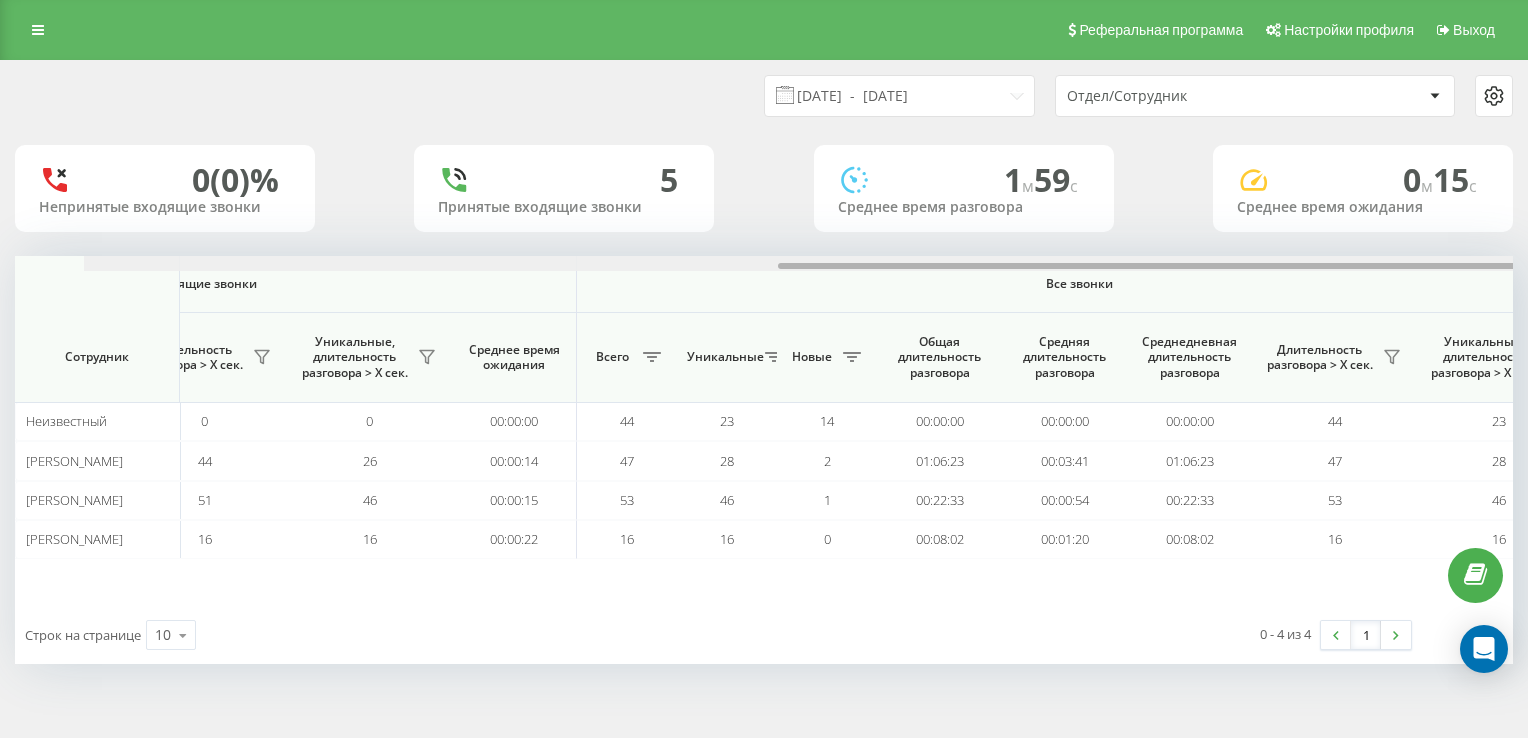 scroll, scrollTop: 0, scrollLeft: 1292, axis: horizontal 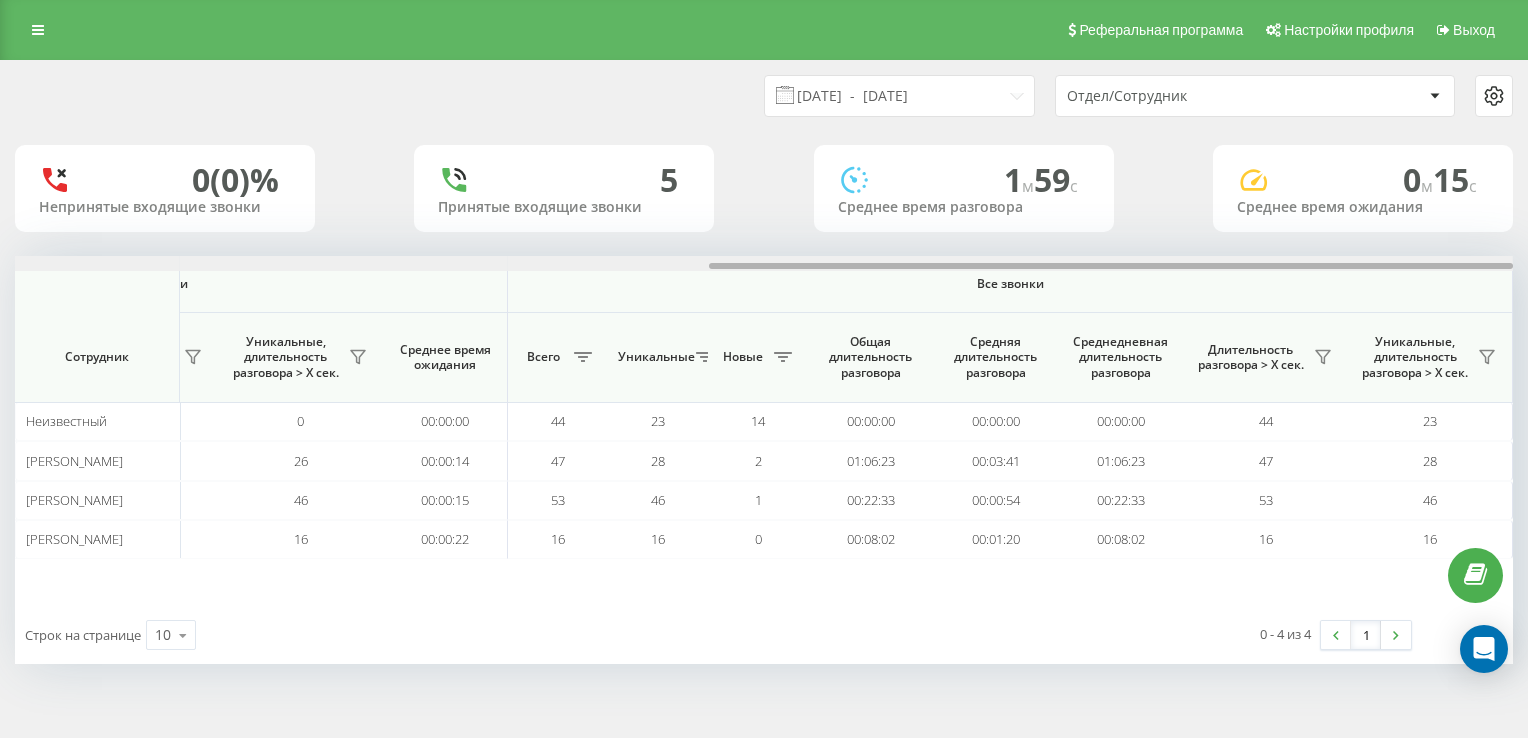 drag, startPoint x: 879, startPoint y: 264, endPoint x: 992, endPoint y: 266, distance: 113.0177 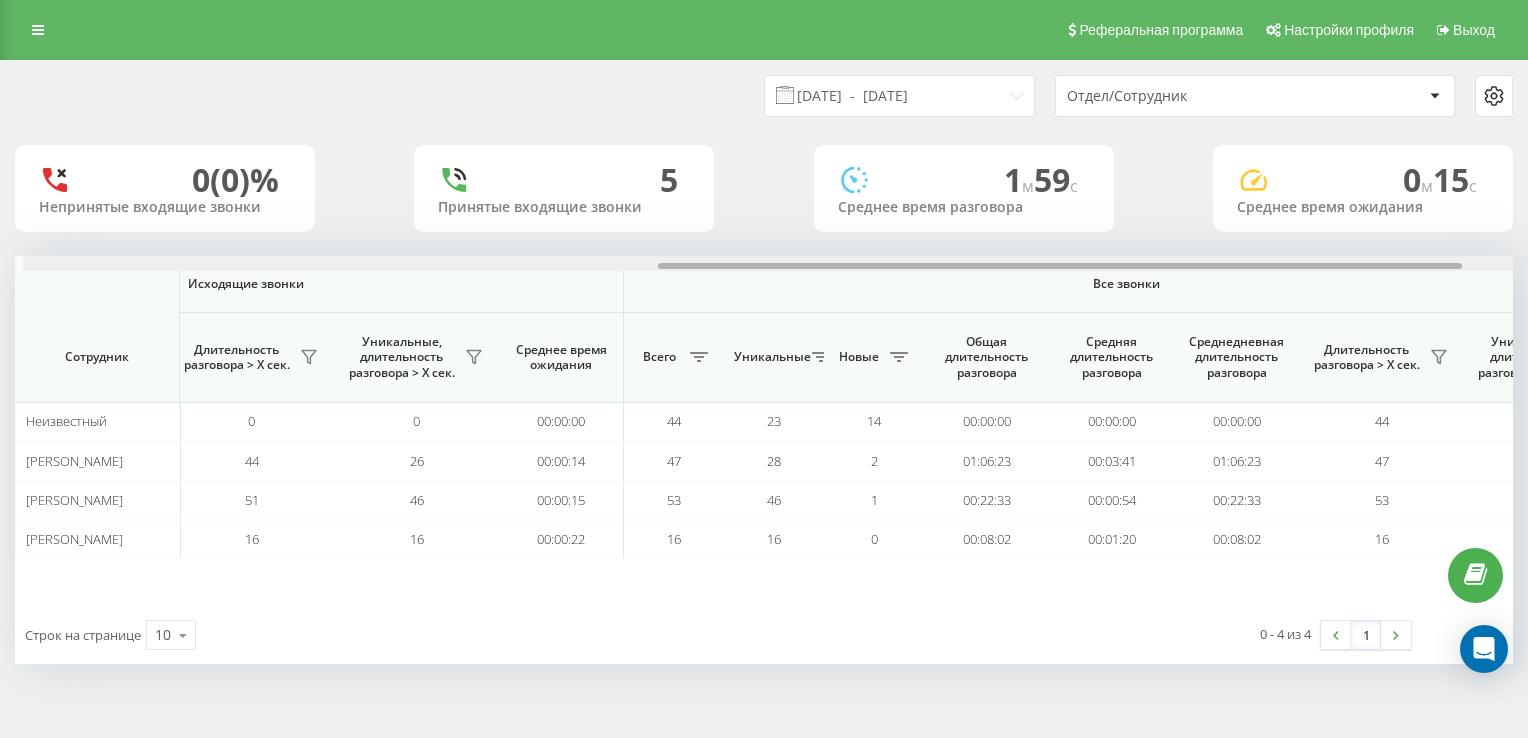 scroll, scrollTop: 0, scrollLeft: 1184, axis: horizontal 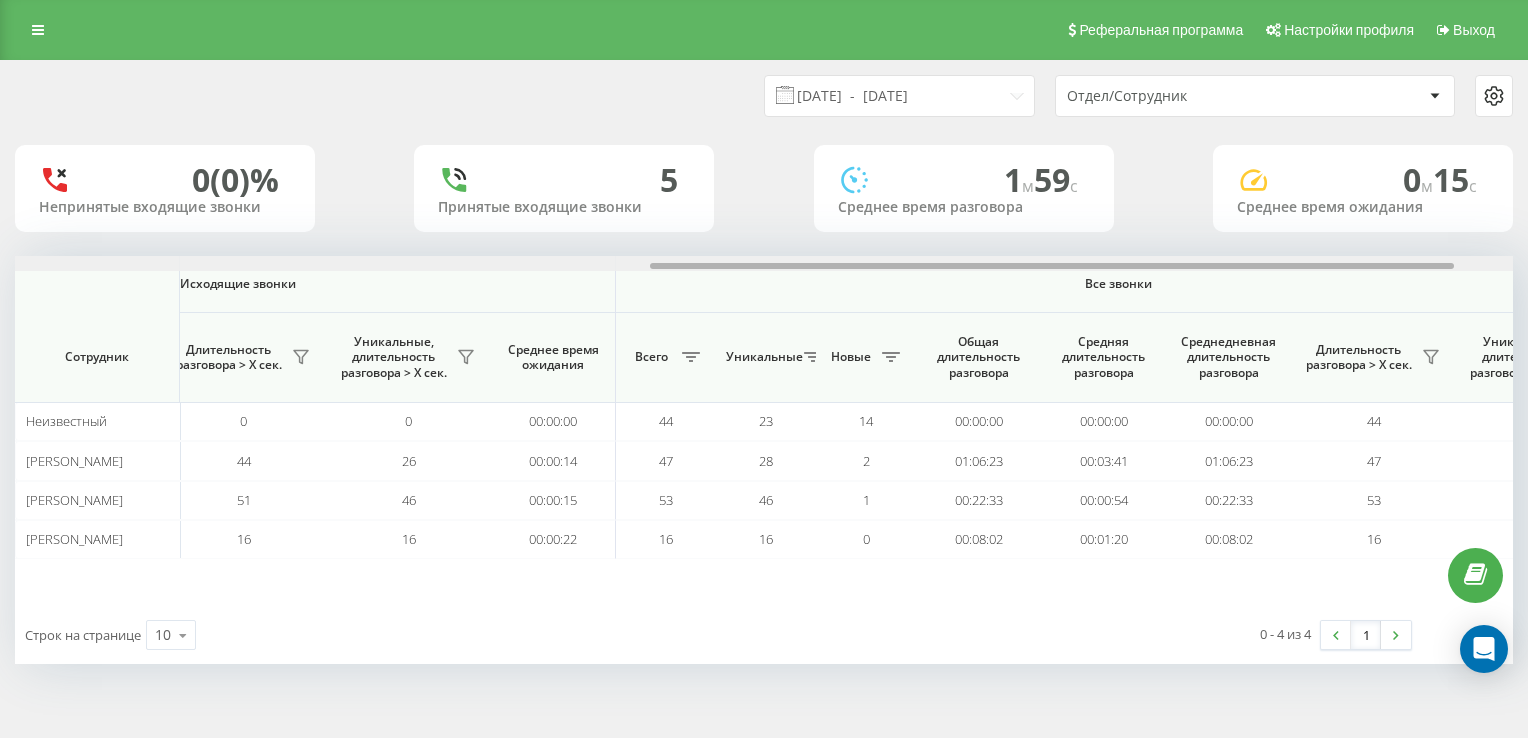 drag, startPoint x: 862, startPoint y: 266, endPoint x: 804, endPoint y: 266, distance: 58 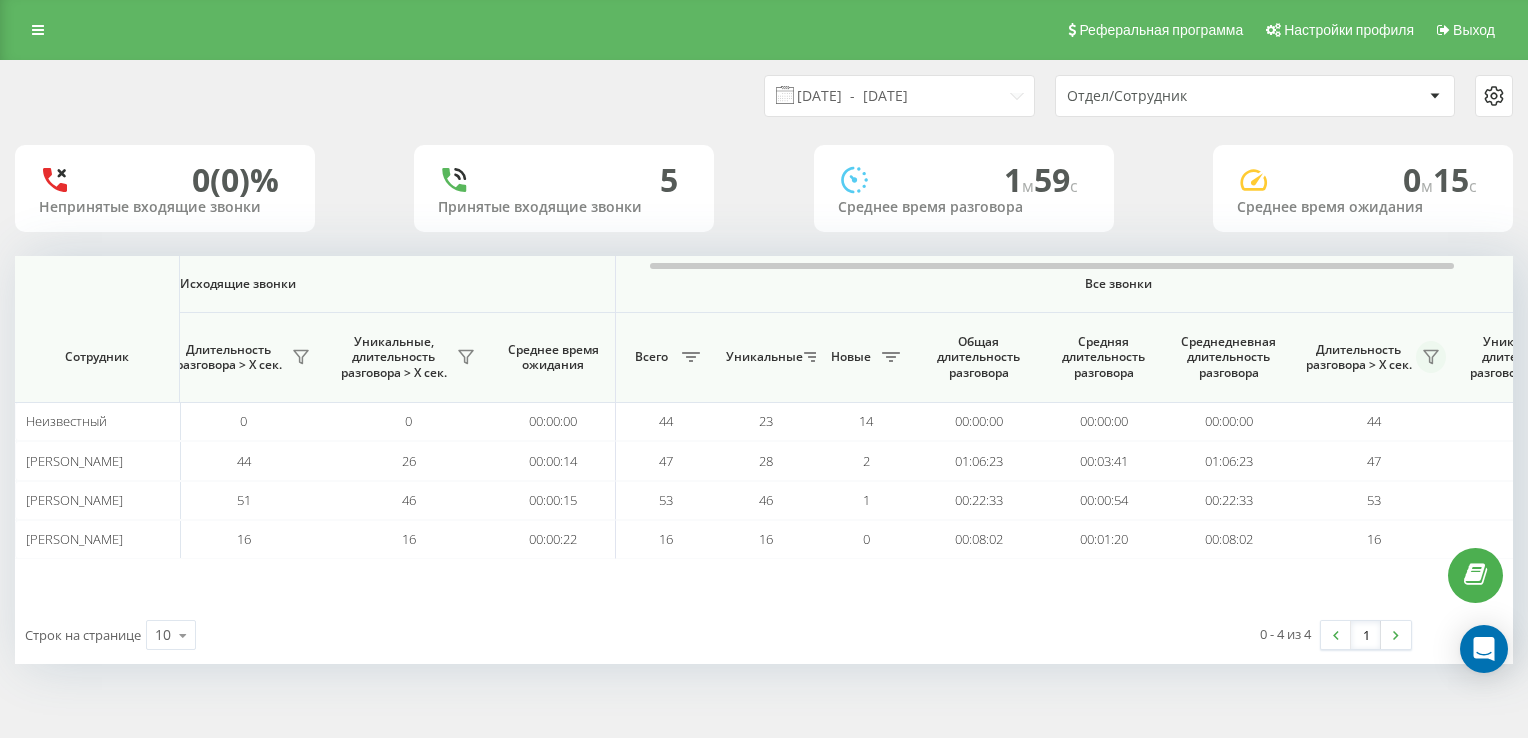 click 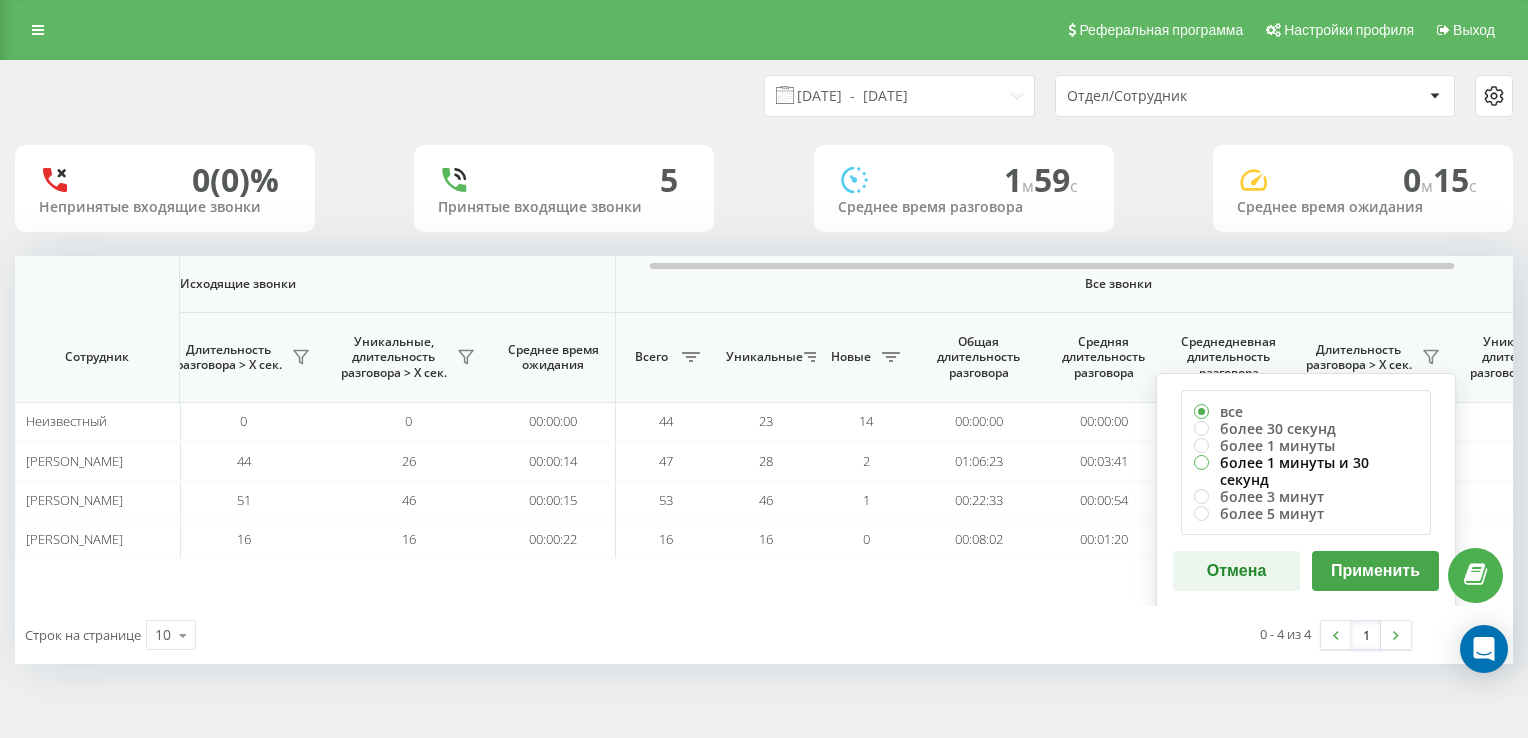 click on "более 1 минуты и 30 секунд" at bounding box center [1306, 471] 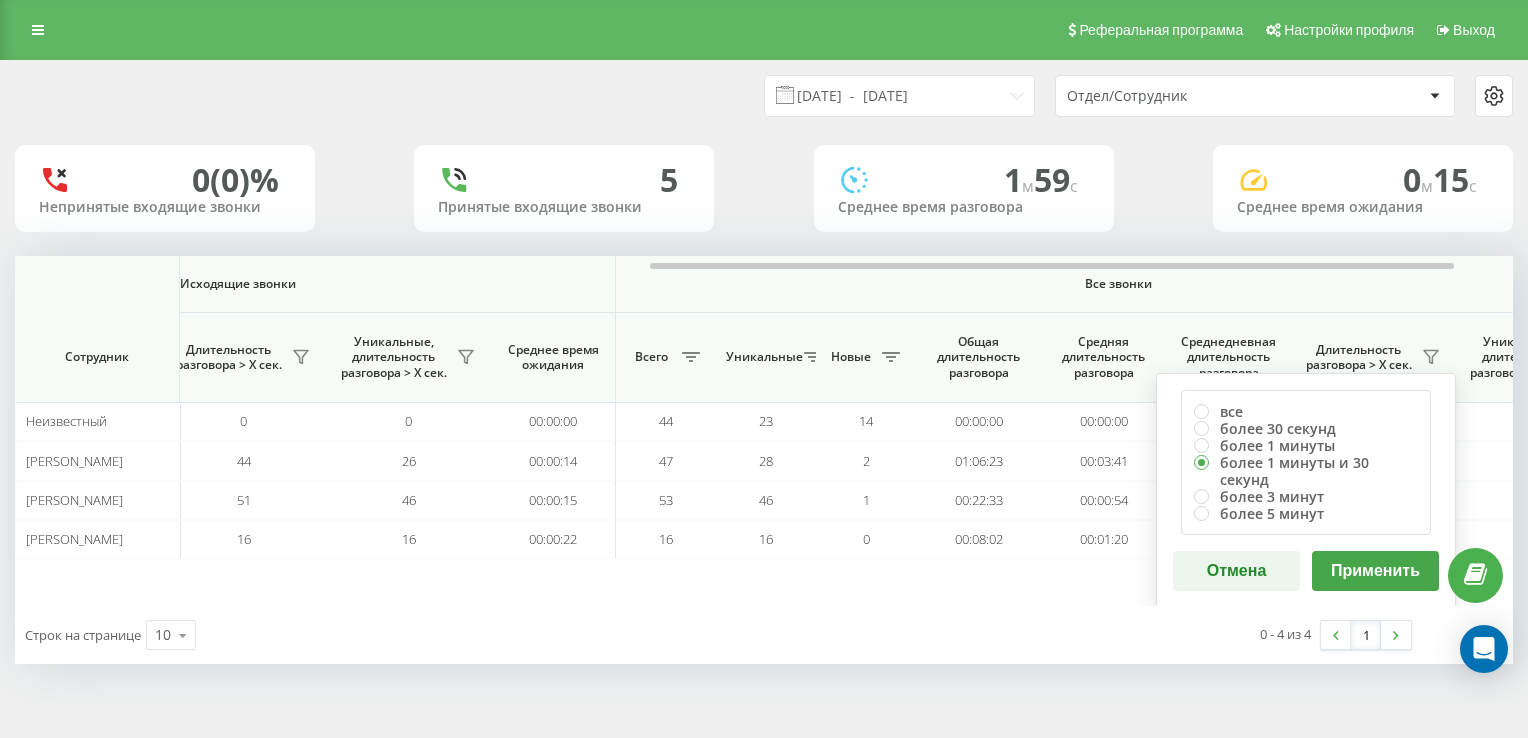 click on "Применить" at bounding box center [1375, 571] 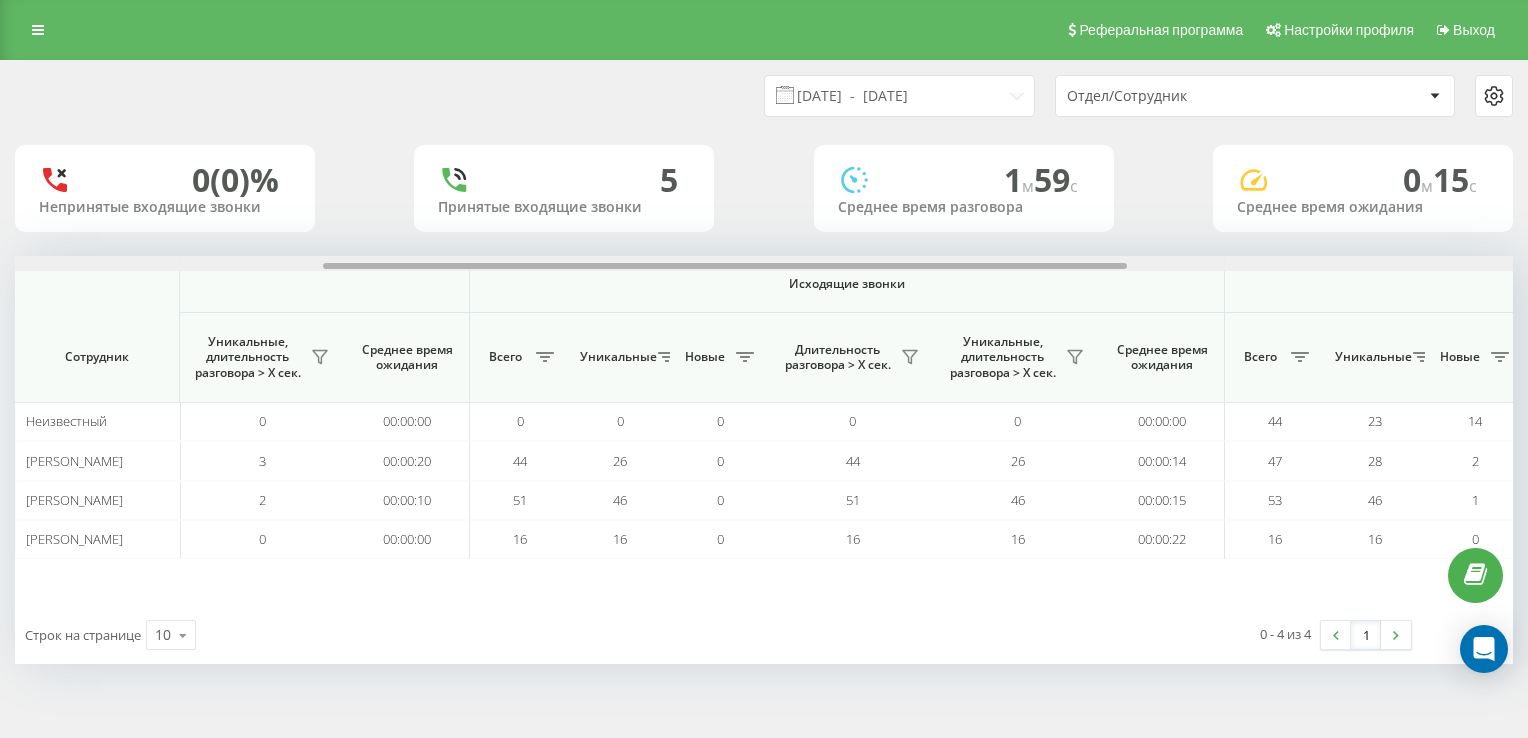 scroll, scrollTop: 0, scrollLeft: 582, axis: horizontal 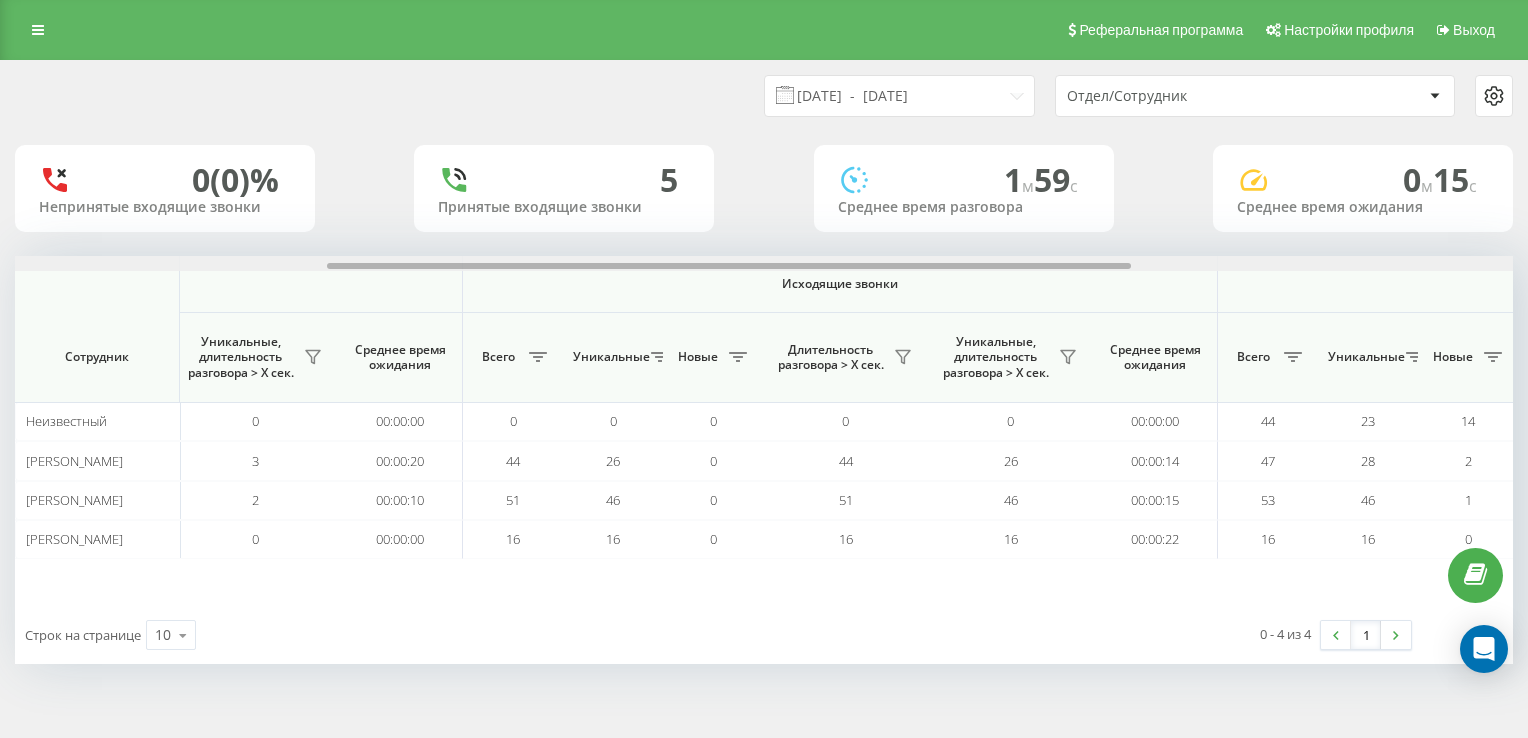 drag, startPoint x: 760, startPoint y: 262, endPoint x: 1073, endPoint y: 289, distance: 314.16238 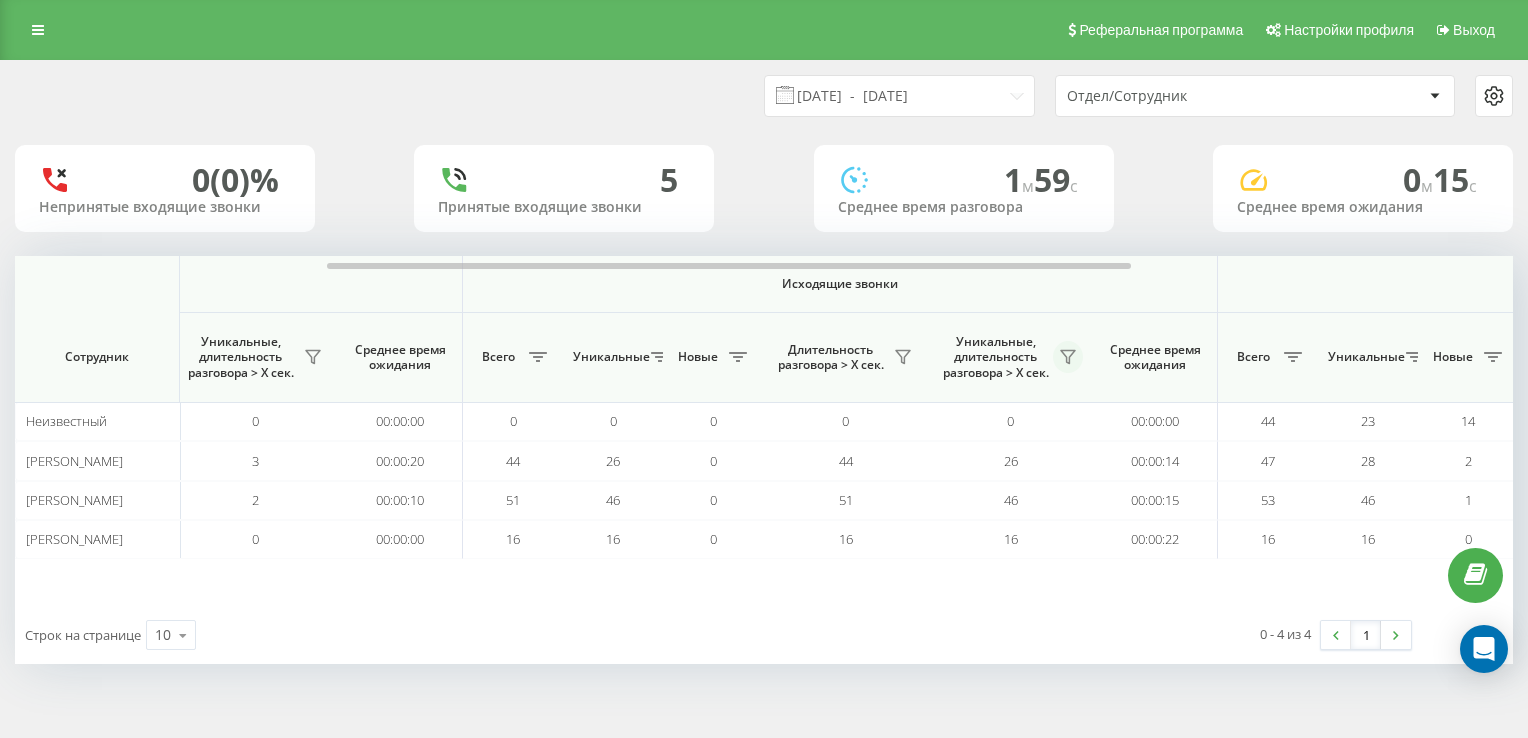 click 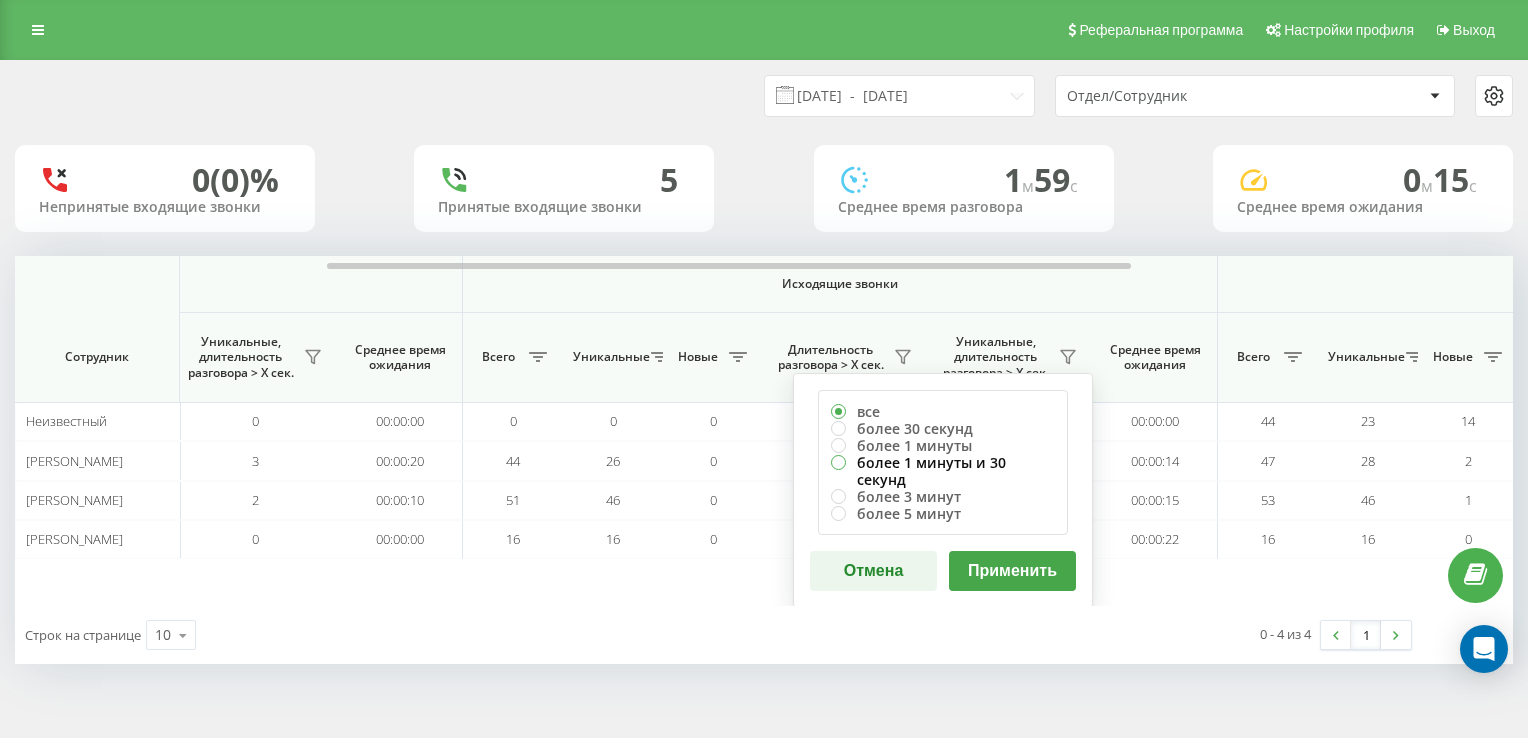 click on "более 1 минуты и 30 секунд" at bounding box center (943, 471) 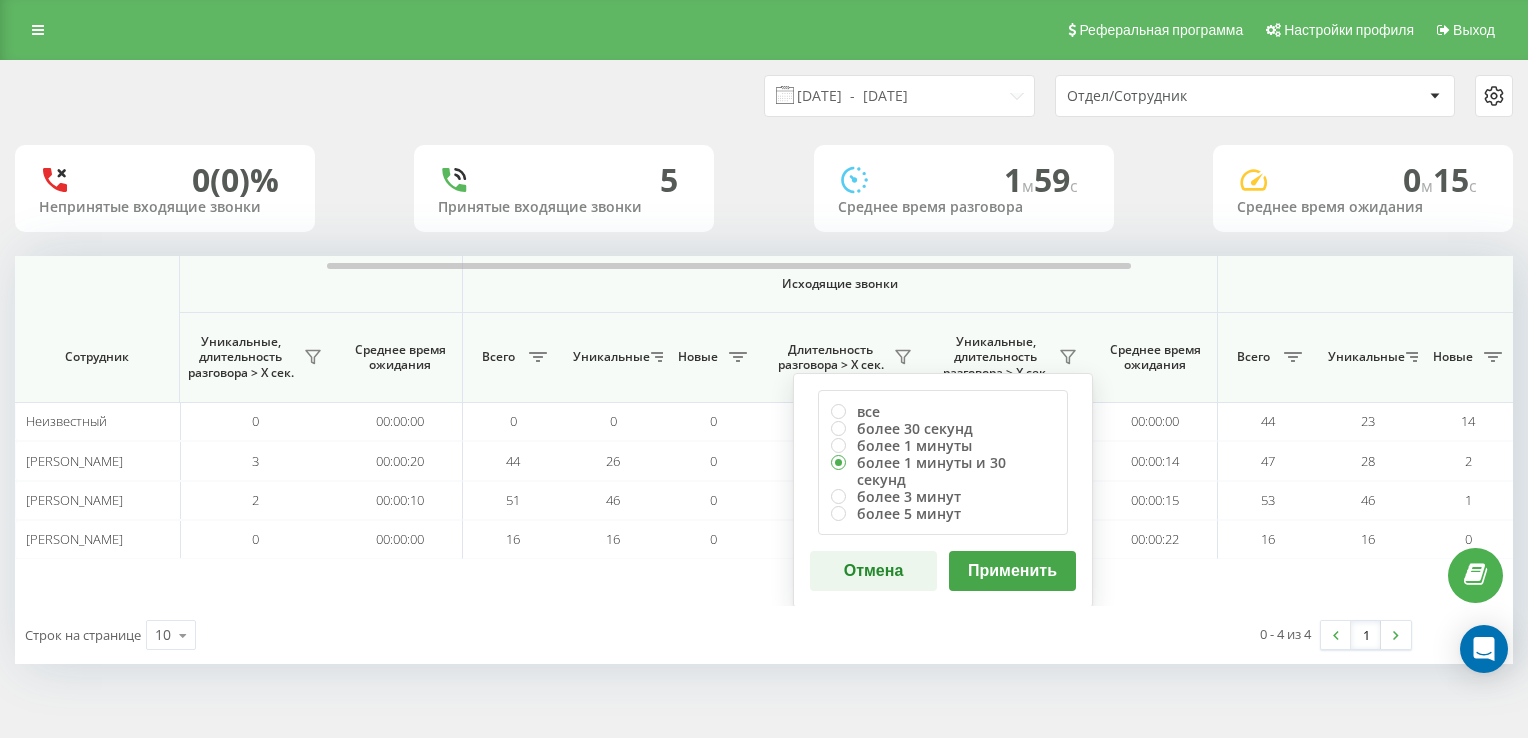 click on "Применить" at bounding box center [1012, 571] 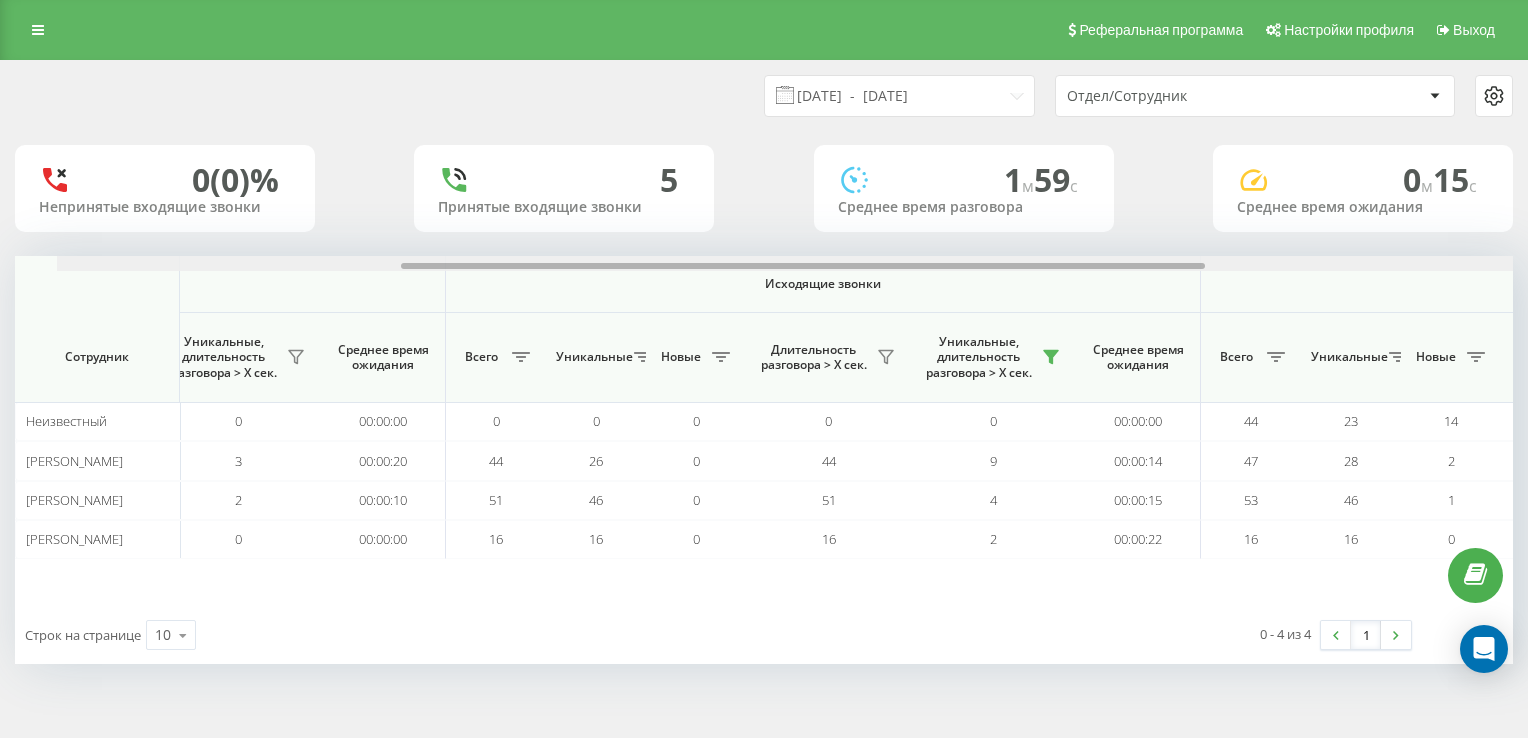 scroll, scrollTop: 0, scrollLeft: 673, axis: horizontal 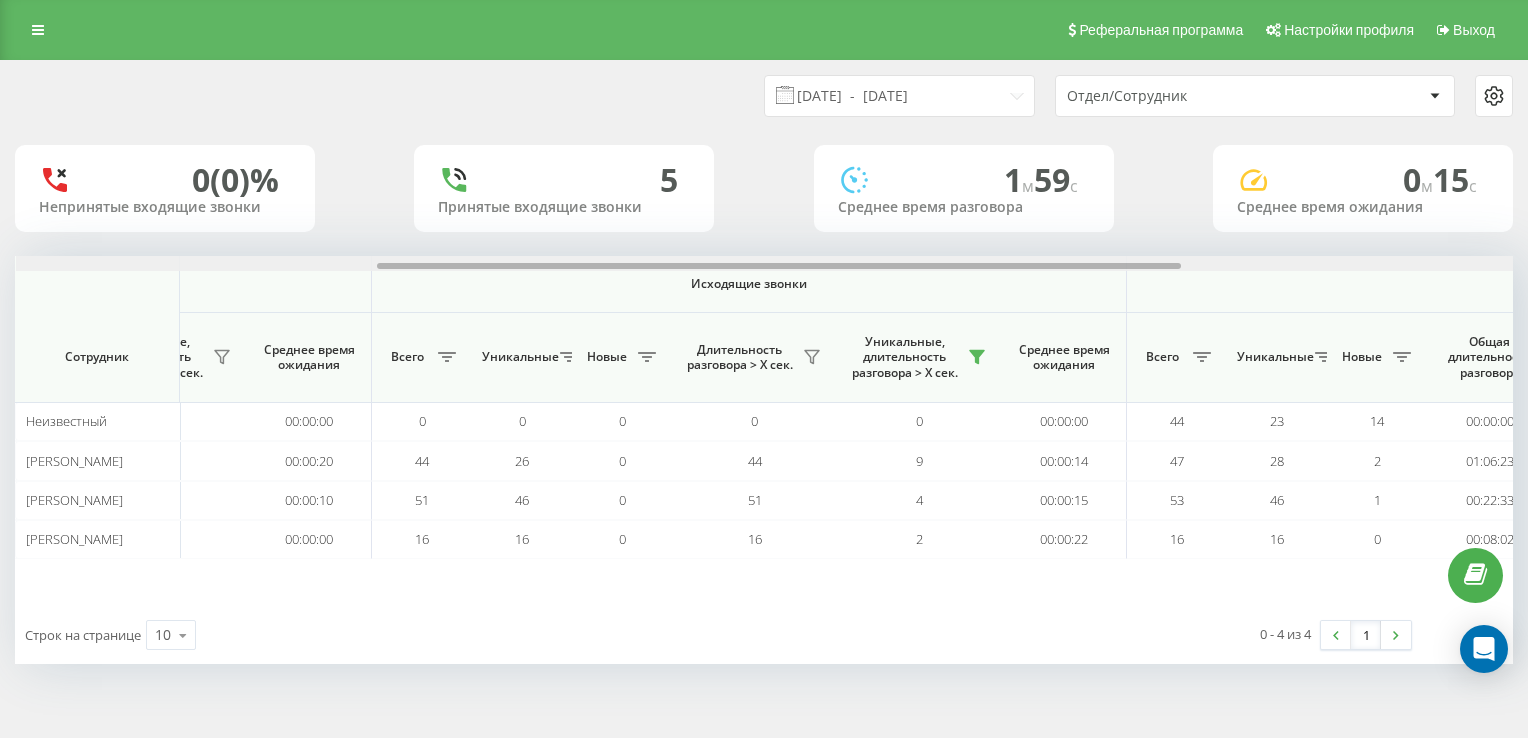 drag, startPoint x: 696, startPoint y: 266, endPoint x: 1058, endPoint y: 277, distance: 362.16708 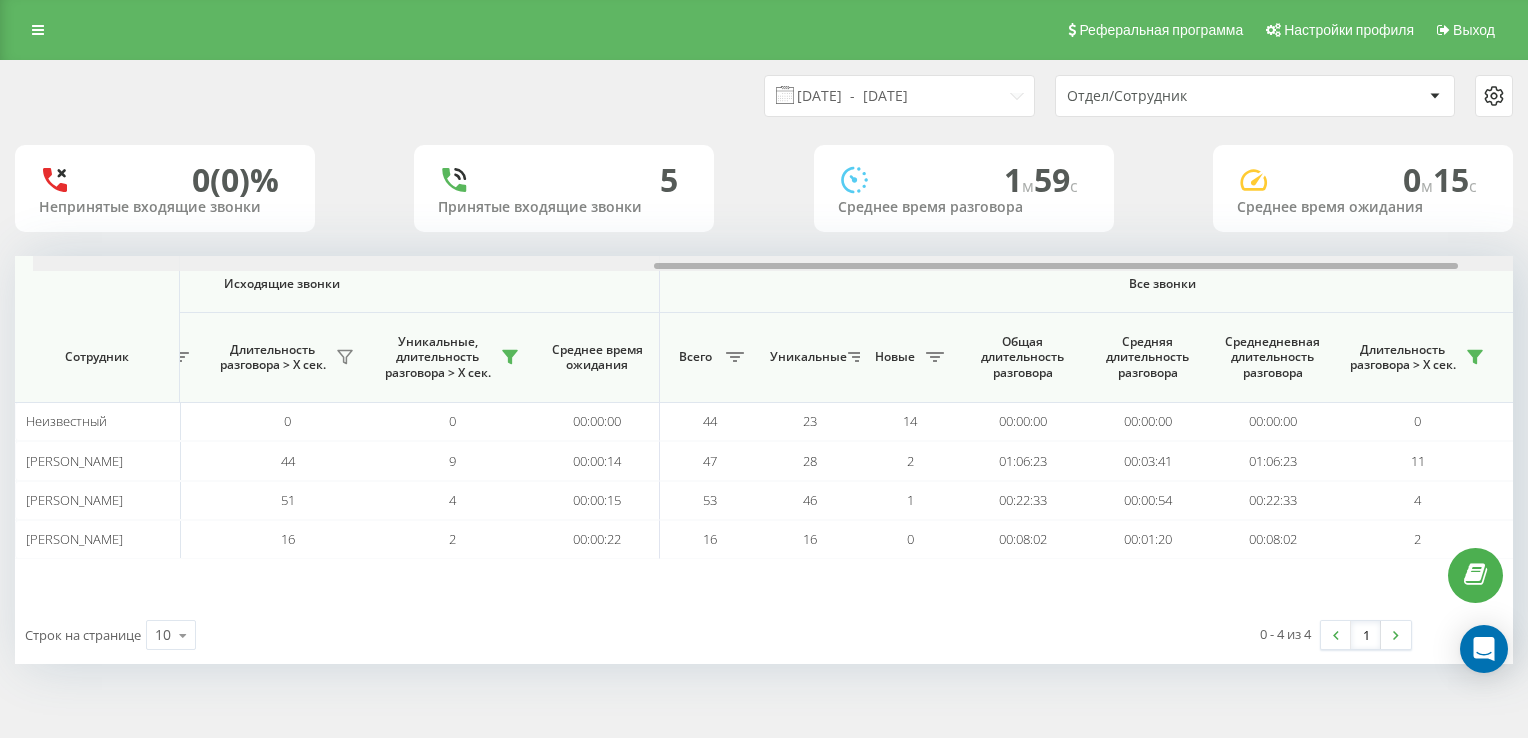 scroll, scrollTop: 0, scrollLeft: 1159, axis: horizontal 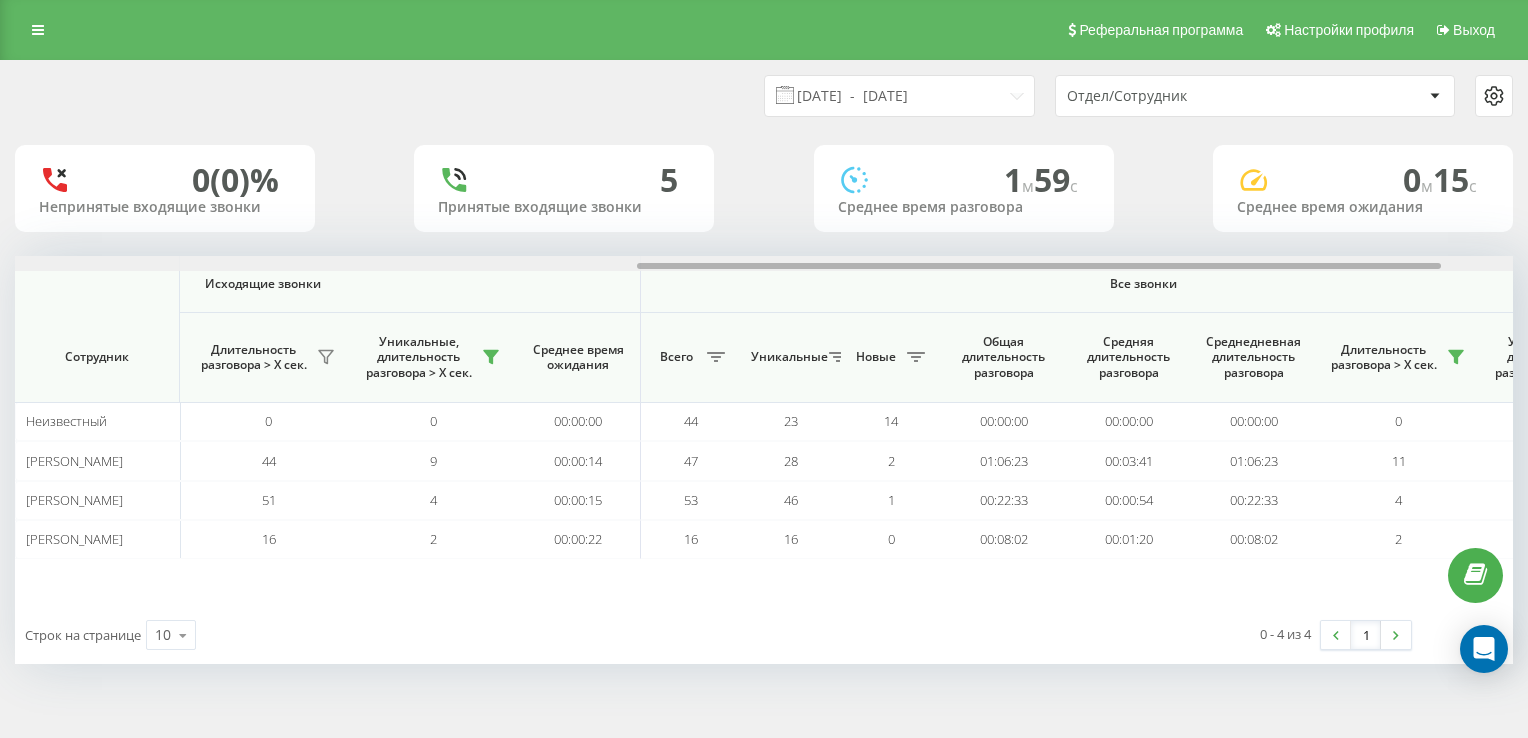 drag, startPoint x: 655, startPoint y: 268, endPoint x: 916, endPoint y: 270, distance: 261.00766 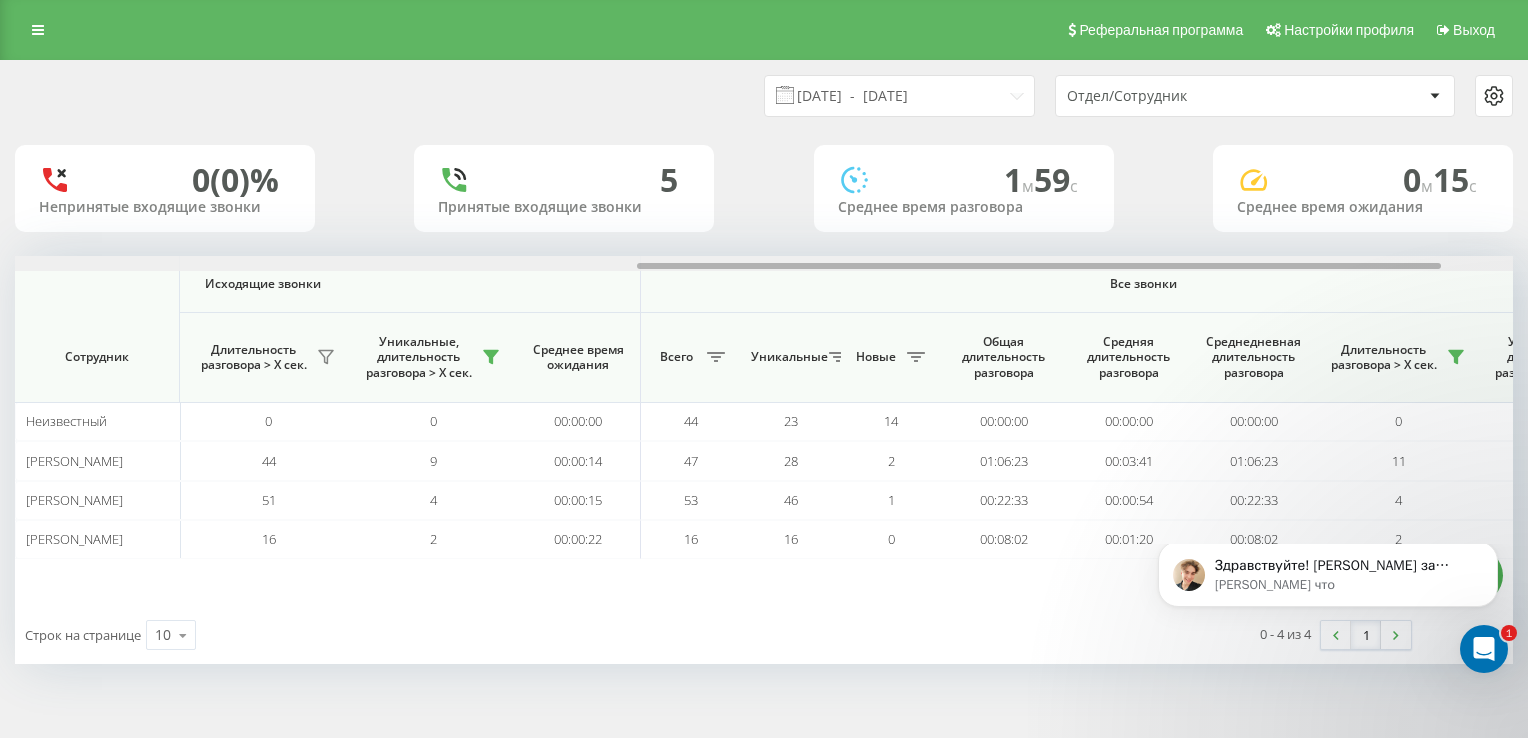 scroll, scrollTop: 0, scrollLeft: 0, axis: both 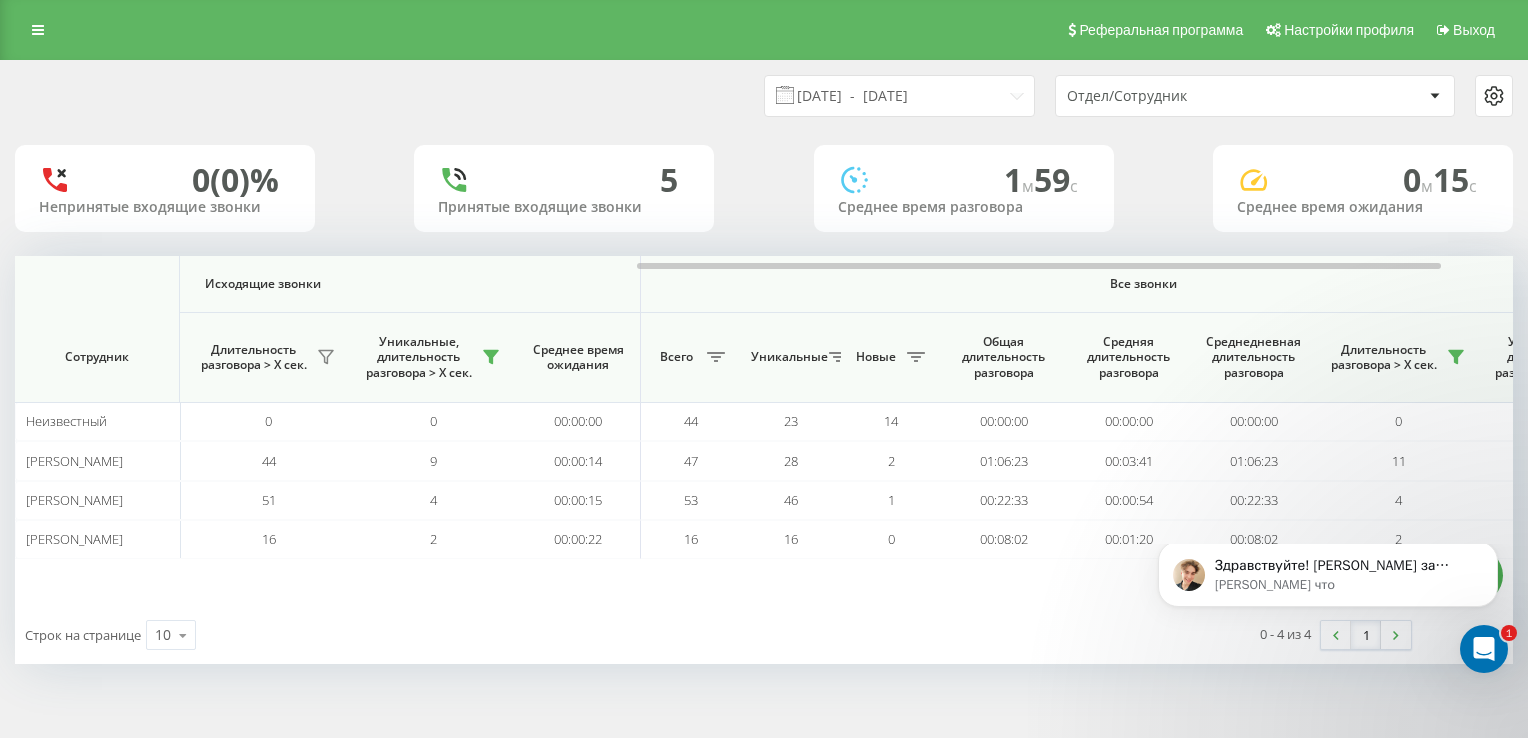 click 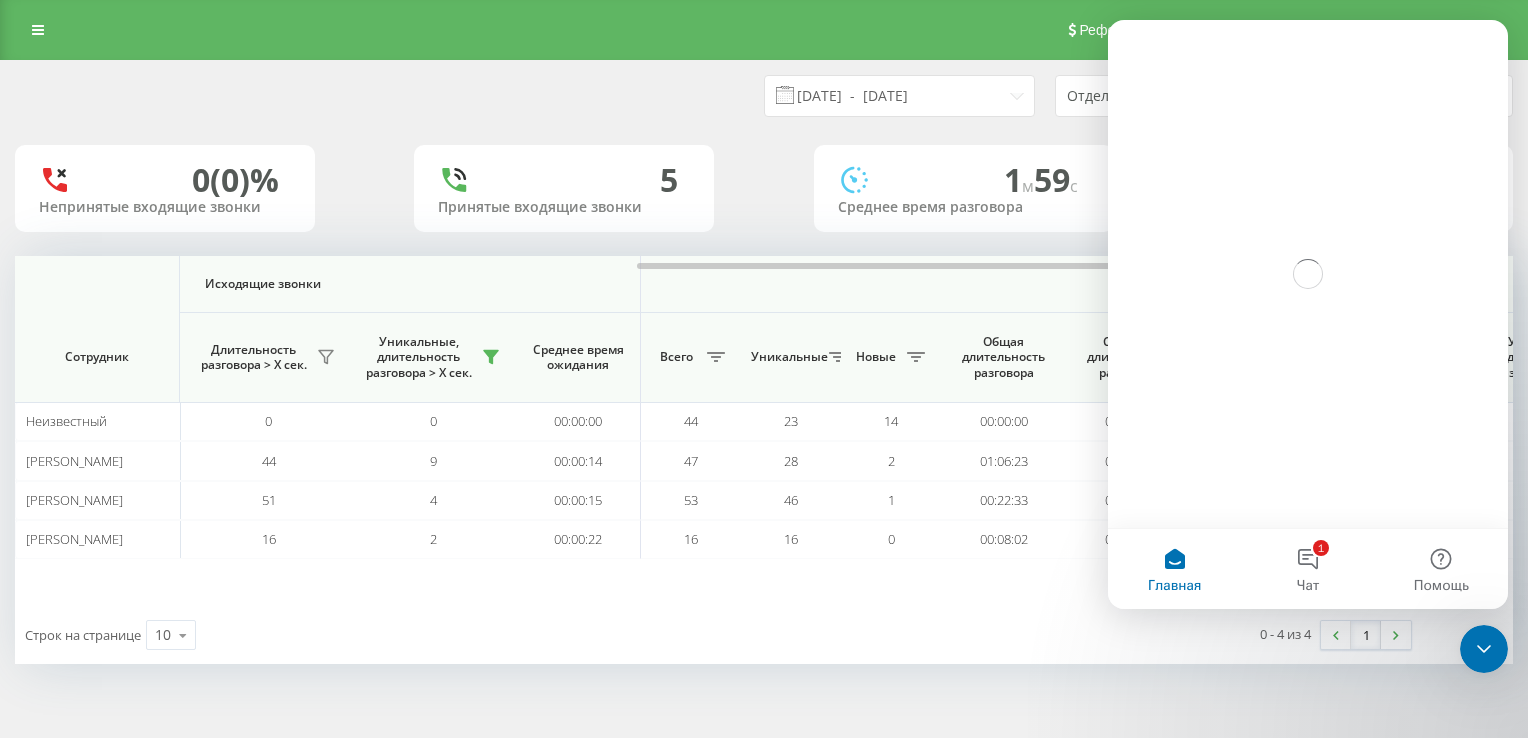 scroll, scrollTop: 0, scrollLeft: 0, axis: both 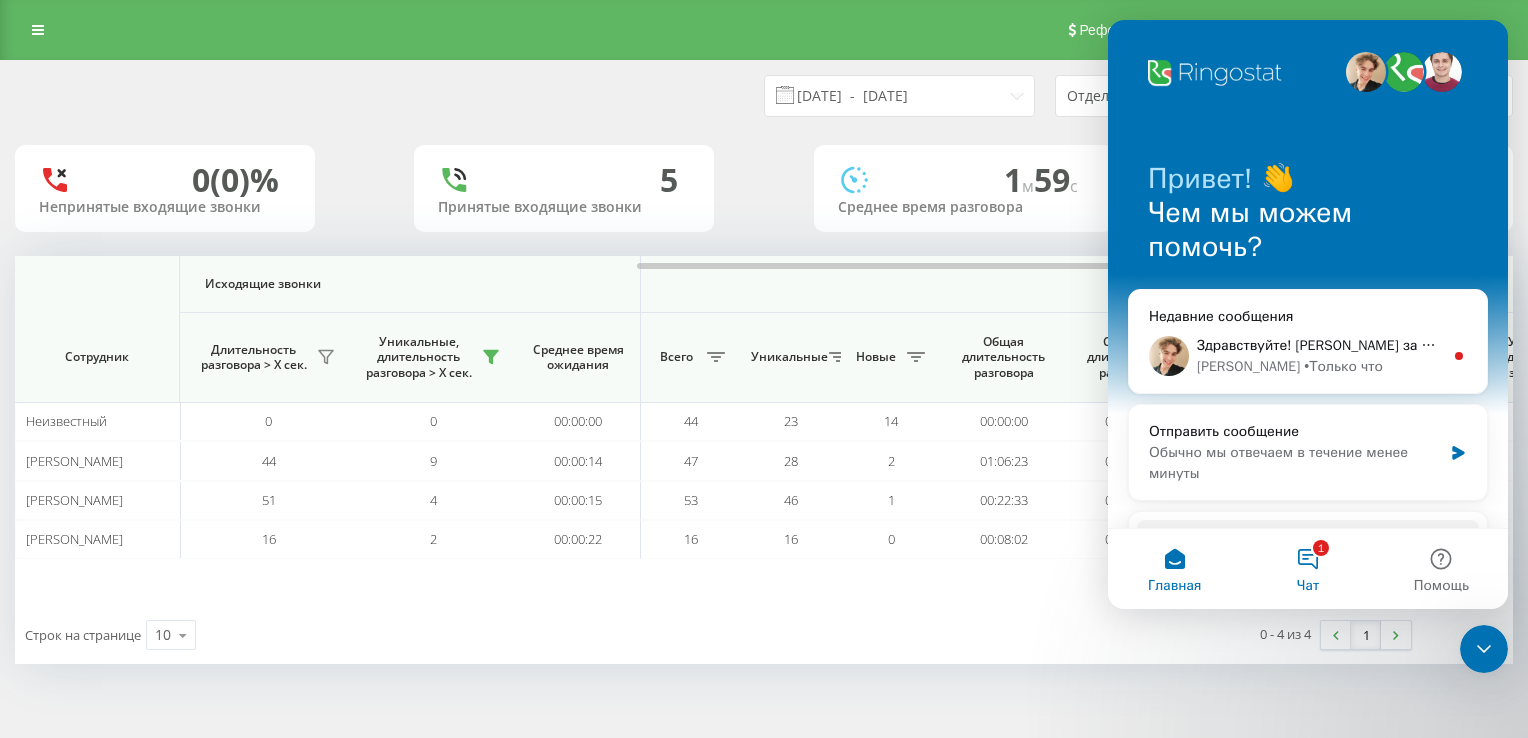 click on "1 Чат" at bounding box center (1307, 569) 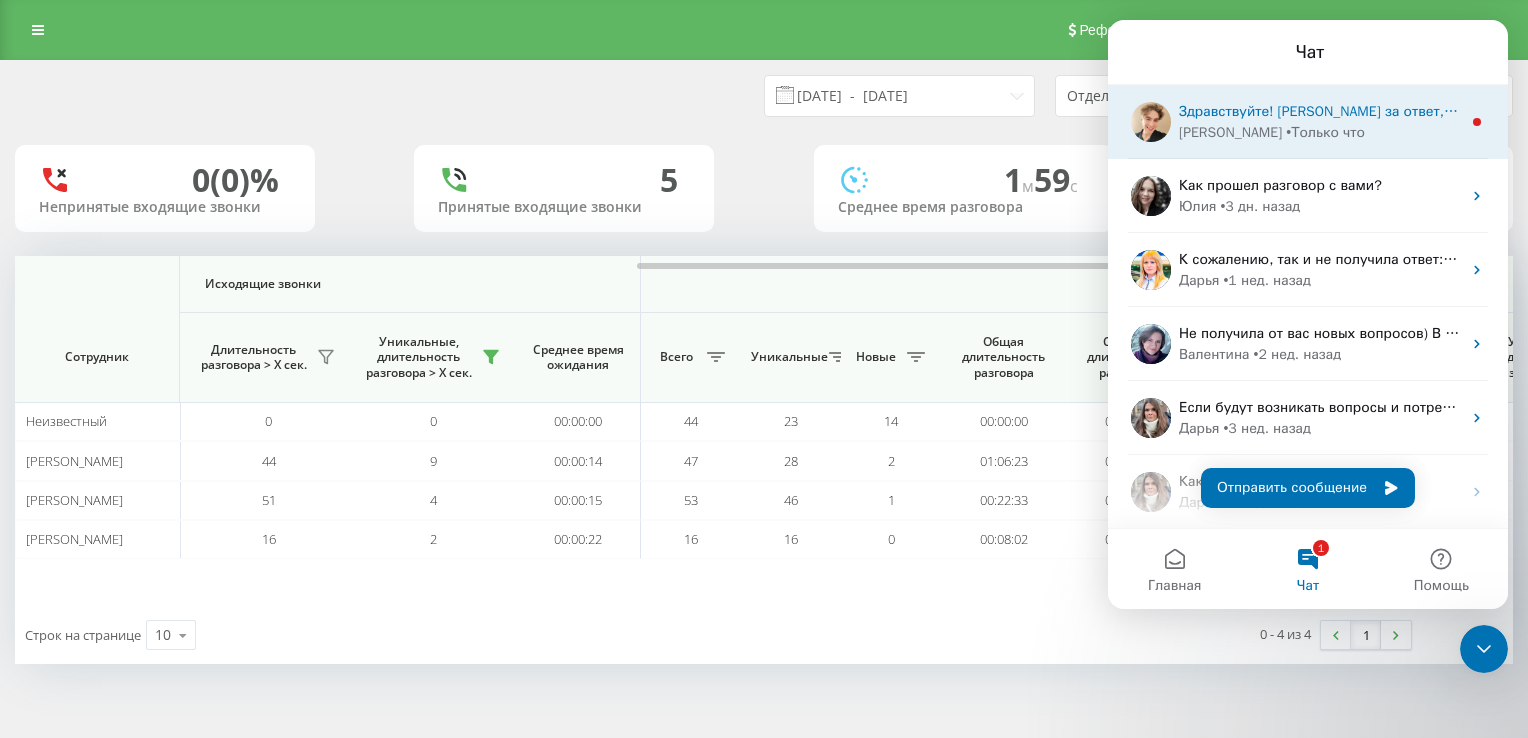 click on "•  Только что" at bounding box center (1325, 132) 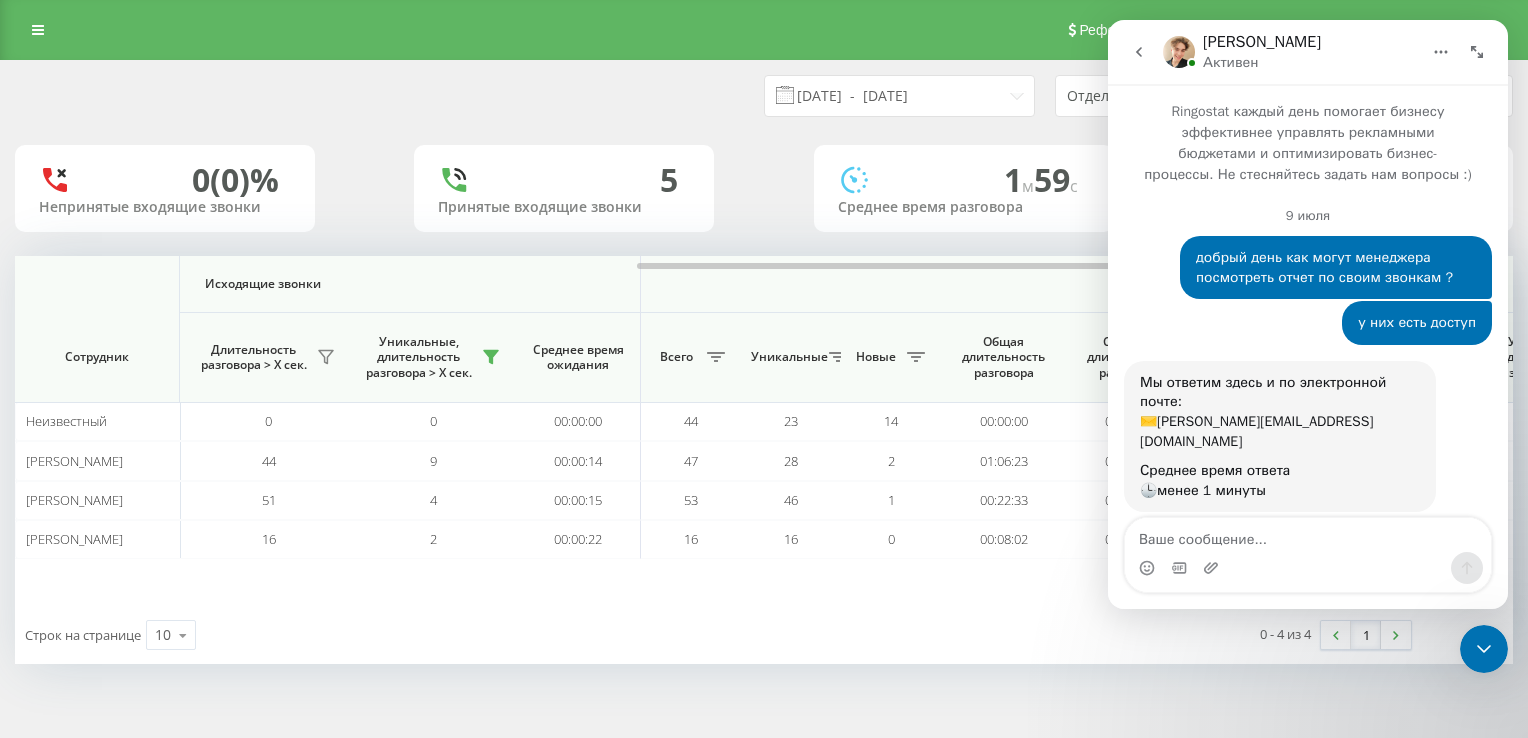 scroll, scrollTop: 3, scrollLeft: 0, axis: vertical 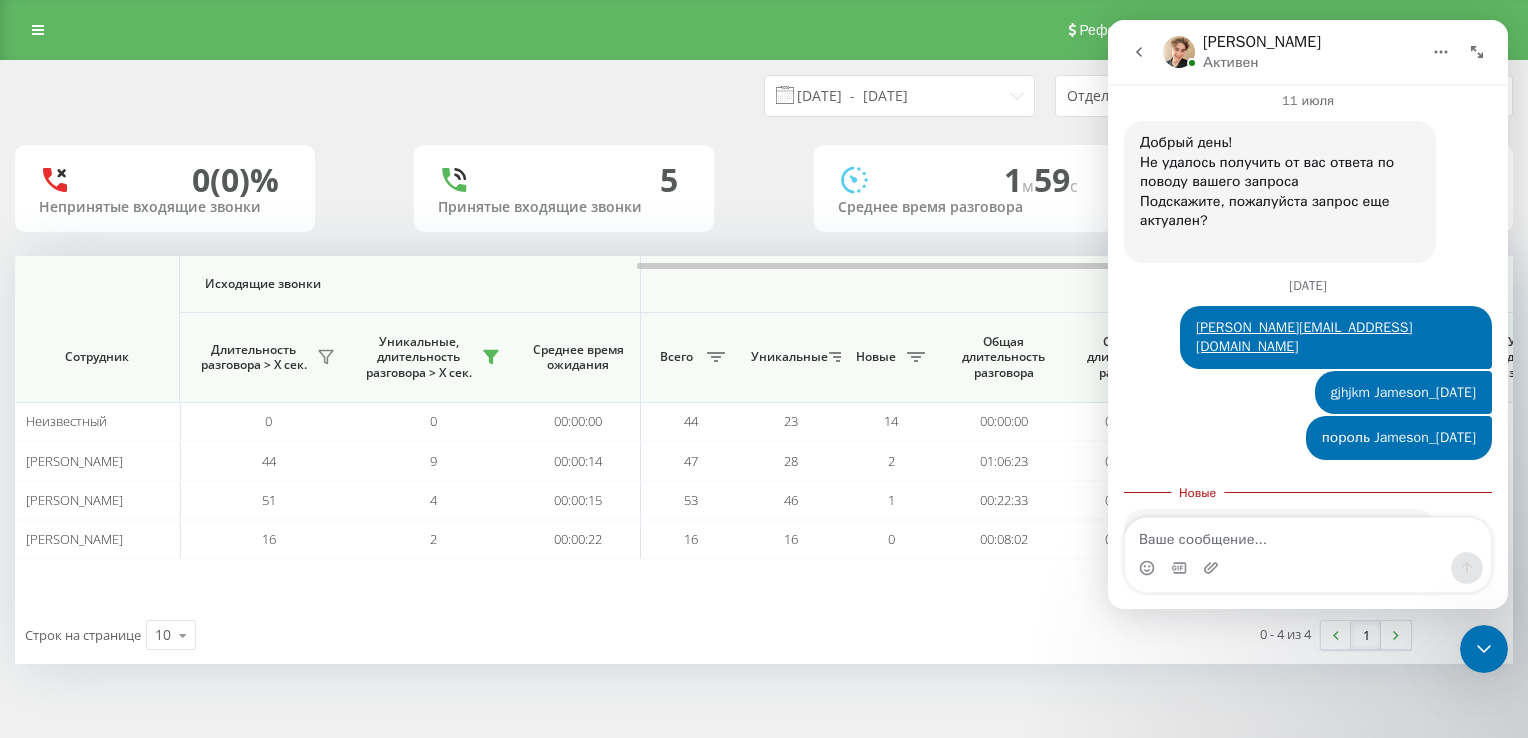 click on "[DATE]  -  [DATE] Отдел/Сотрудник 0  (0)% Непринятые входящие звонки 5 Принятые входящие звонки 1 м  59 c Среднее время разговора 0 м  15 c Среднее время ожидания Входящие звонки Исходящие звонки Все звонки Сотрудник Всего Уникальные Новые Пропущенные Длительность разговора > Х сек. Уникальные, длительность разговора > Х сек. Среднее время ожидания Всего Уникальные Новые Длительность разговора > Х сек. Уникальные, длительность разговора > Х сек. Среднее время ожидания Всего Уникальные Новые Общая длительность разговора Средняя длительность разговора Неизвестный 0" at bounding box center (764, 382) 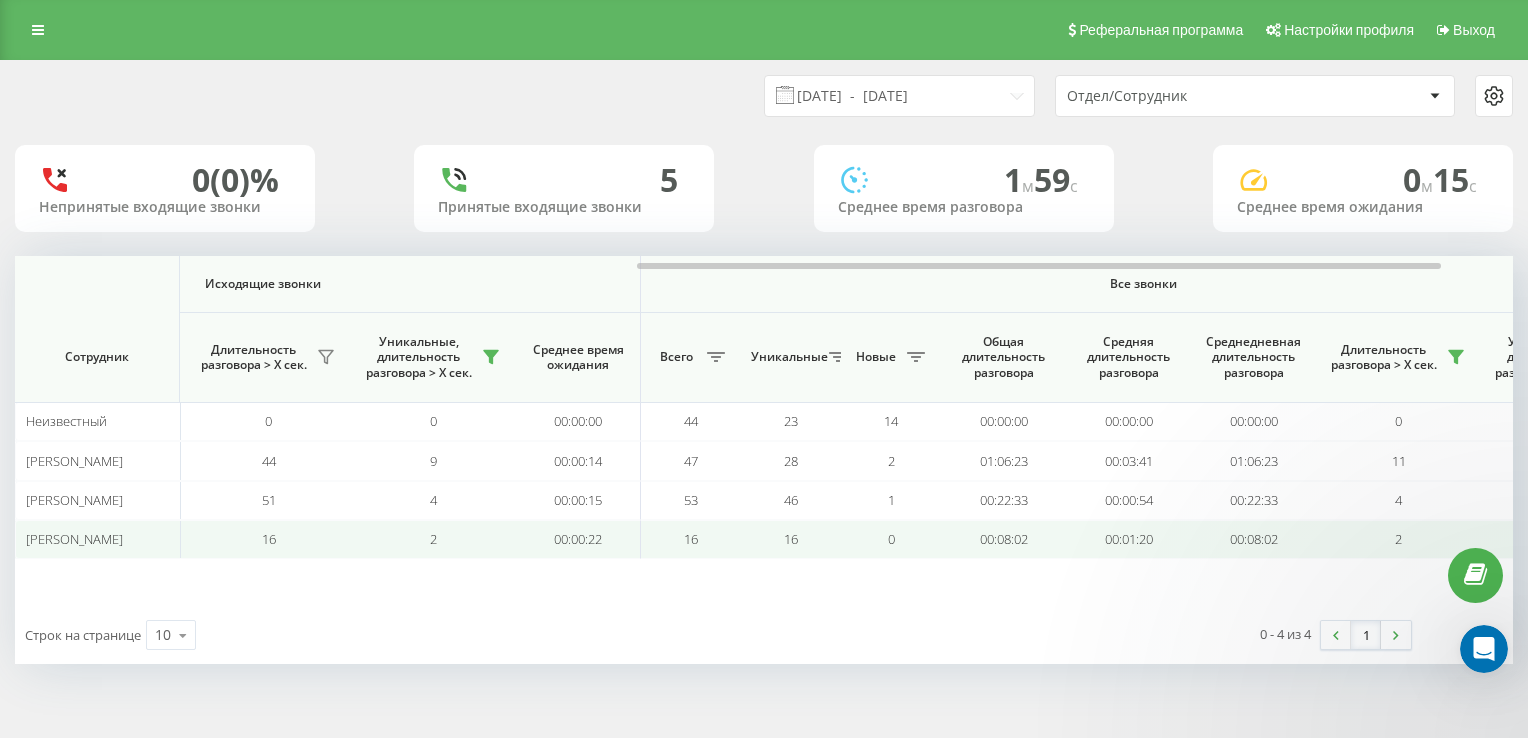 scroll, scrollTop: 0, scrollLeft: 0, axis: both 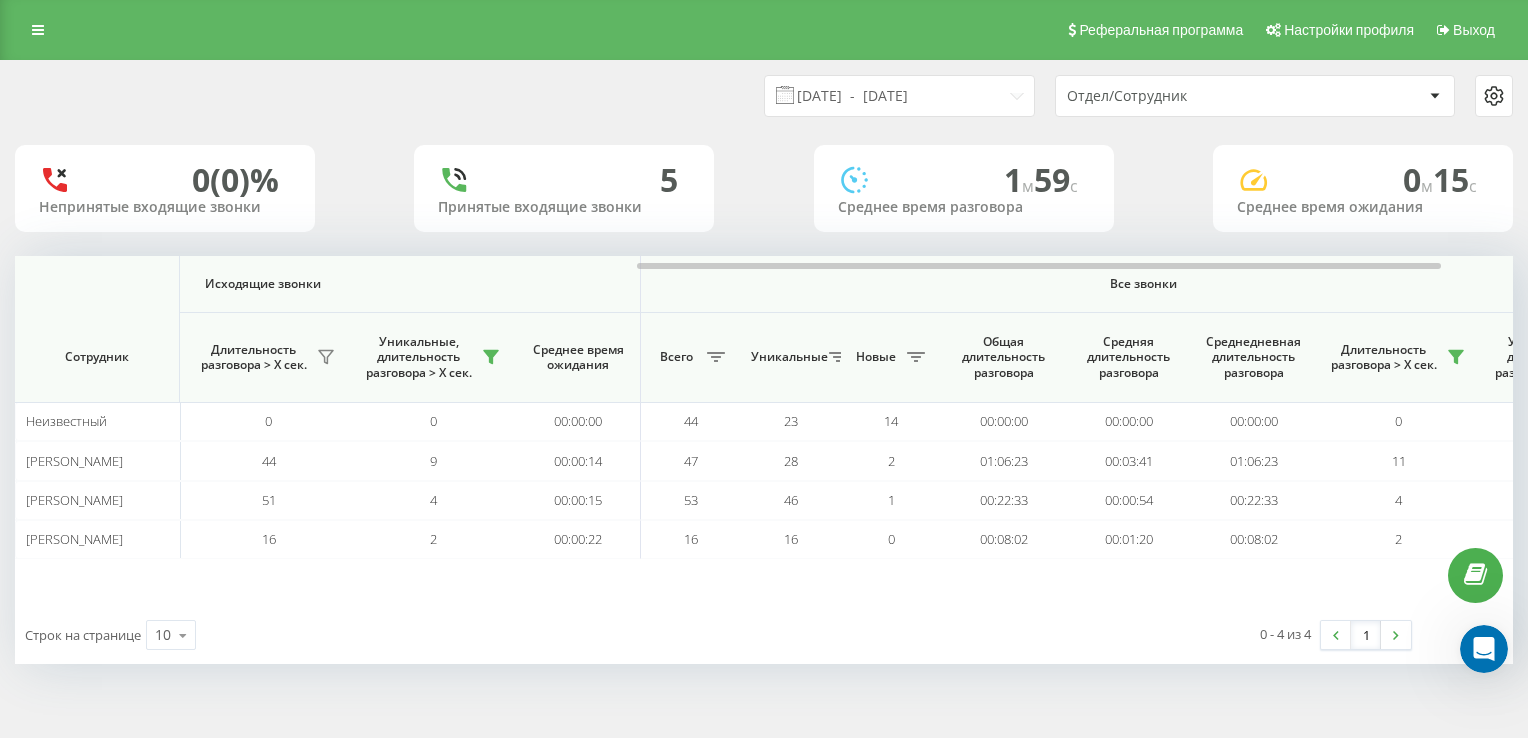 click on "Отдел/Сотрудник" at bounding box center [1255, 96] 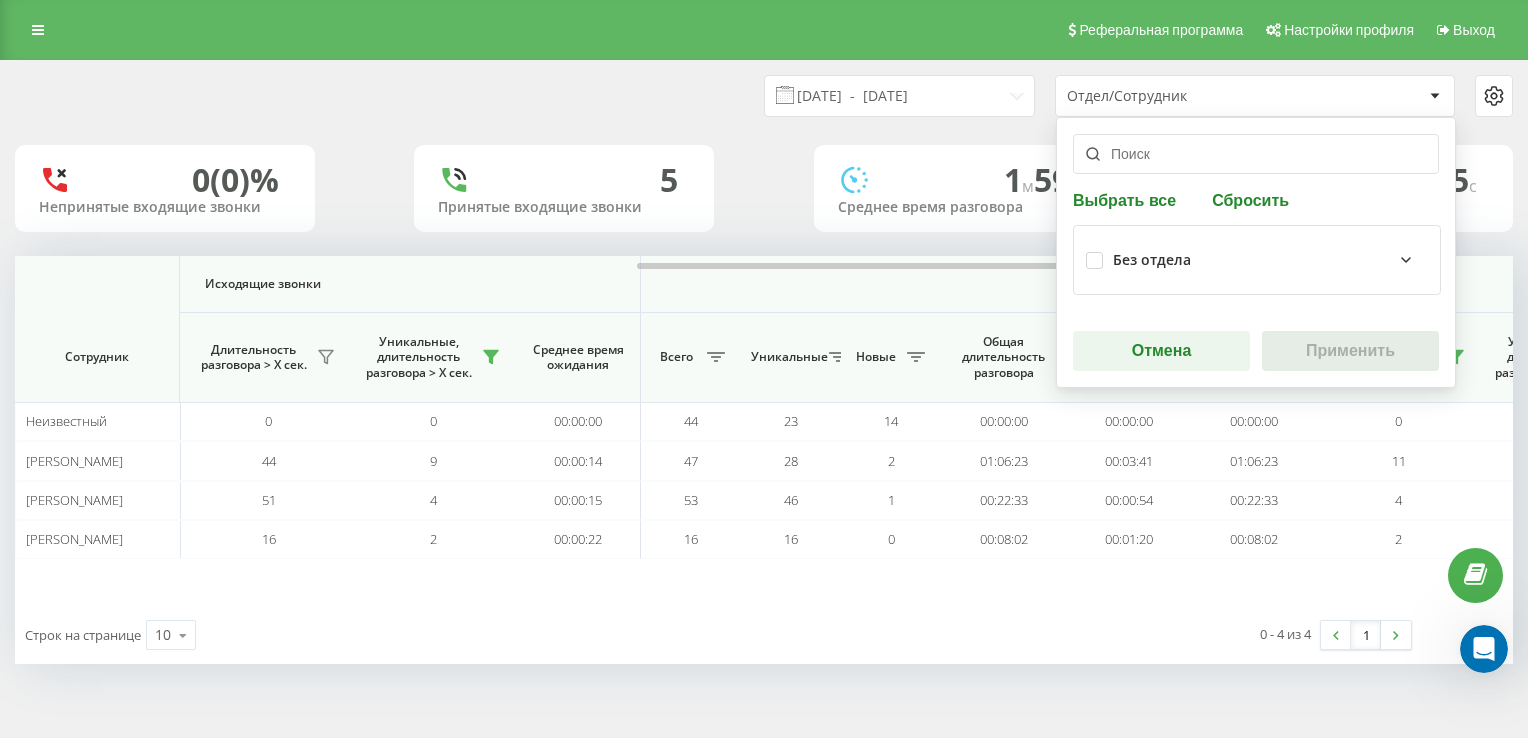 click 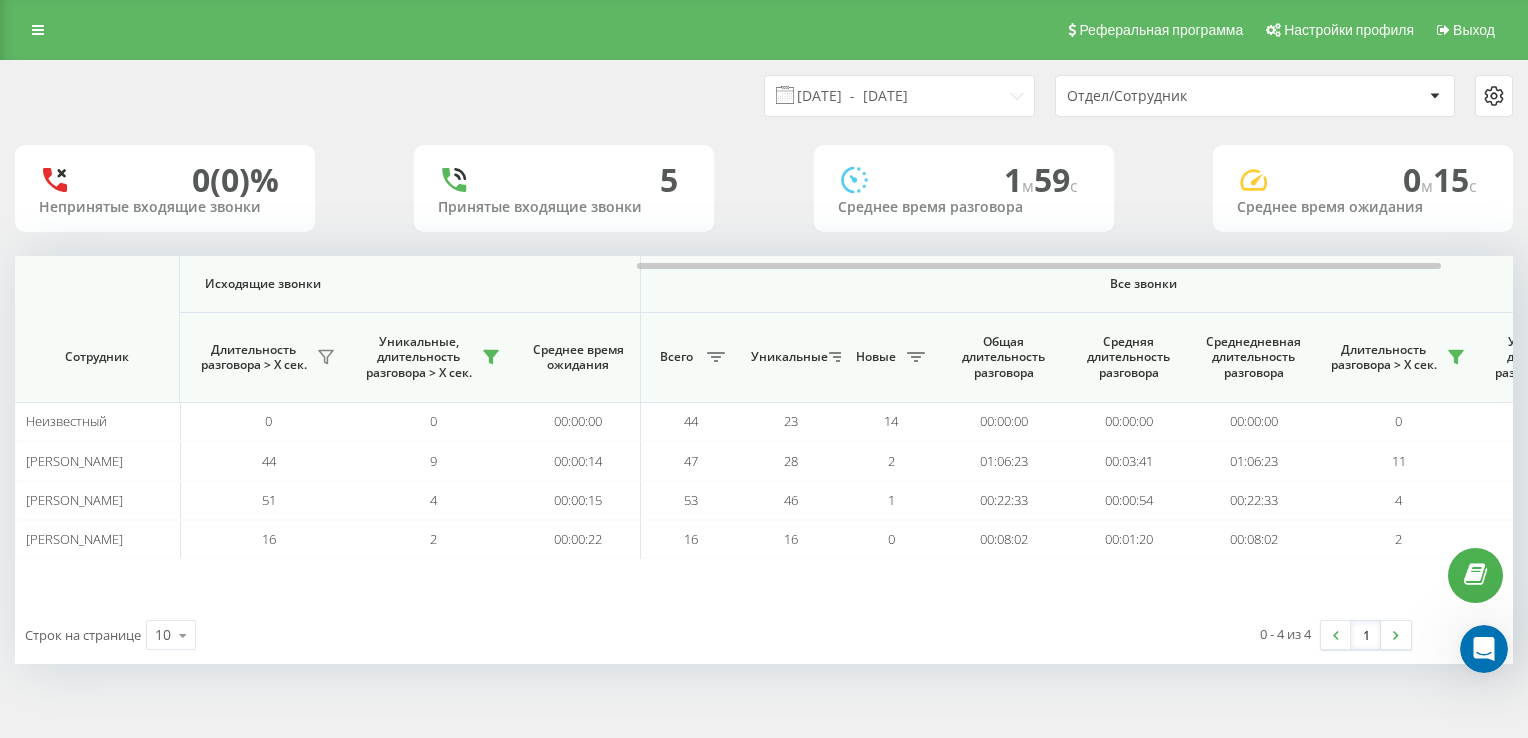 click on "Все звонки" at bounding box center [1143, 284] 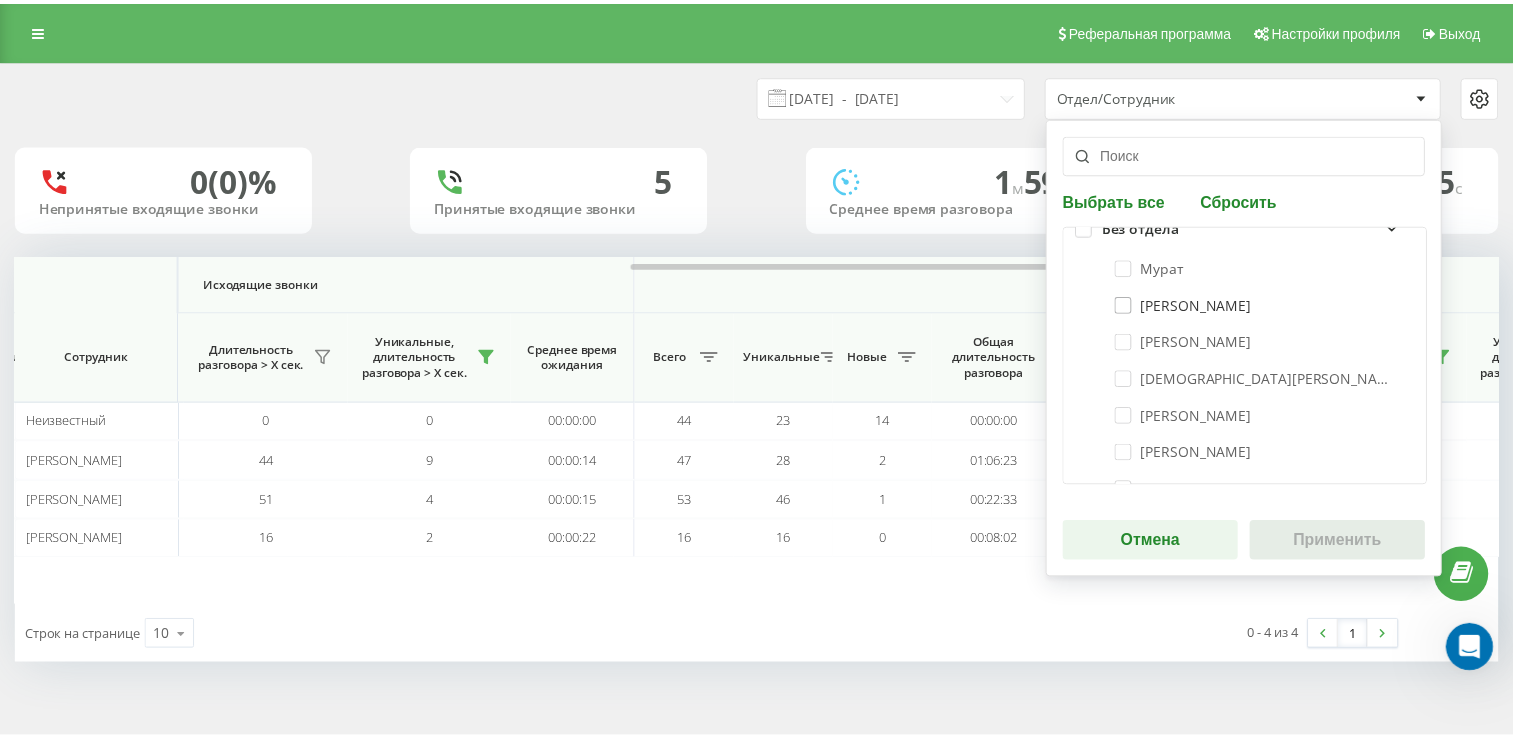 scroll, scrollTop: 0, scrollLeft: 0, axis: both 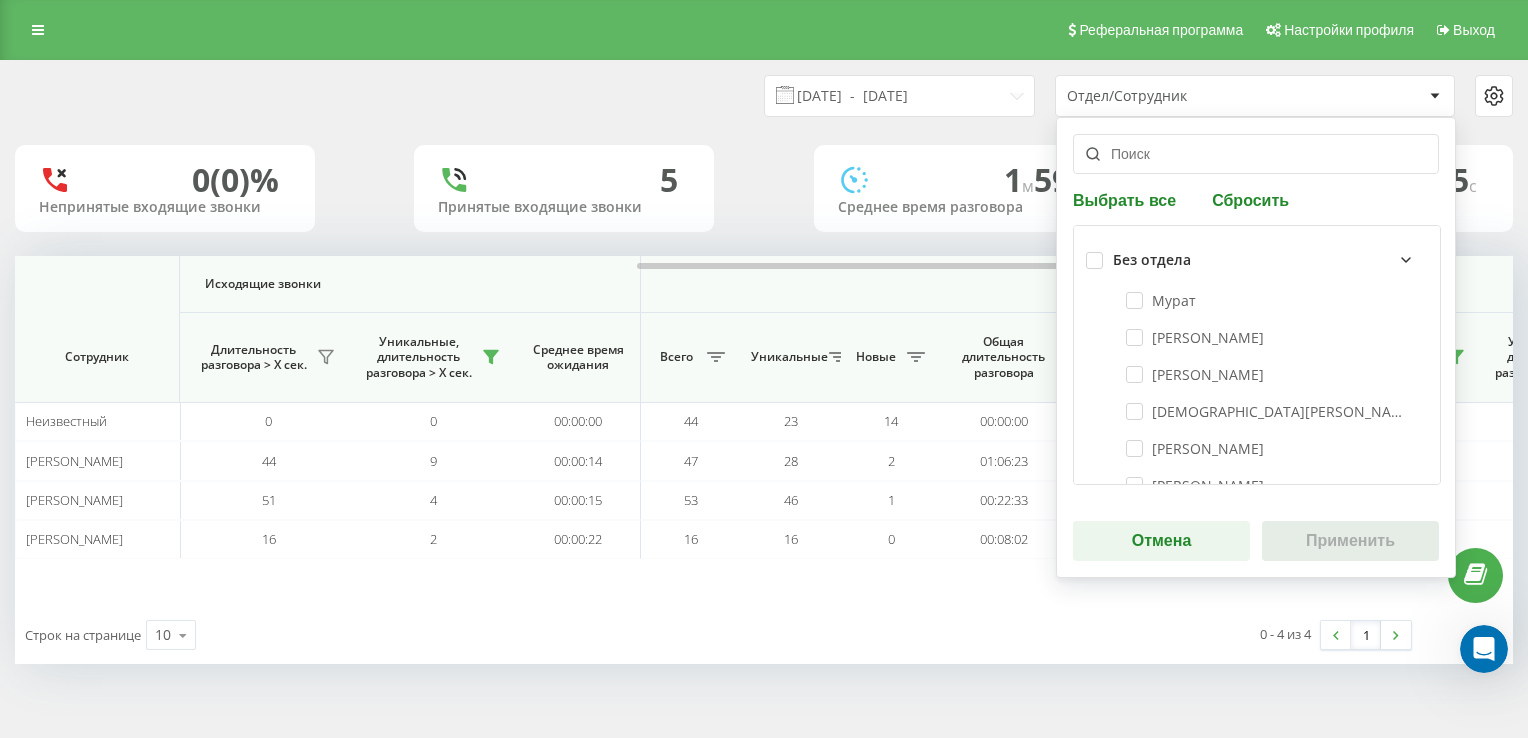 click on "0  (0)% Непринятые входящие звонки 5 Принятые входящие звонки 1 м  59 c Среднее время разговора 0 м  15 c Среднее время ожидания" at bounding box center [764, 188] 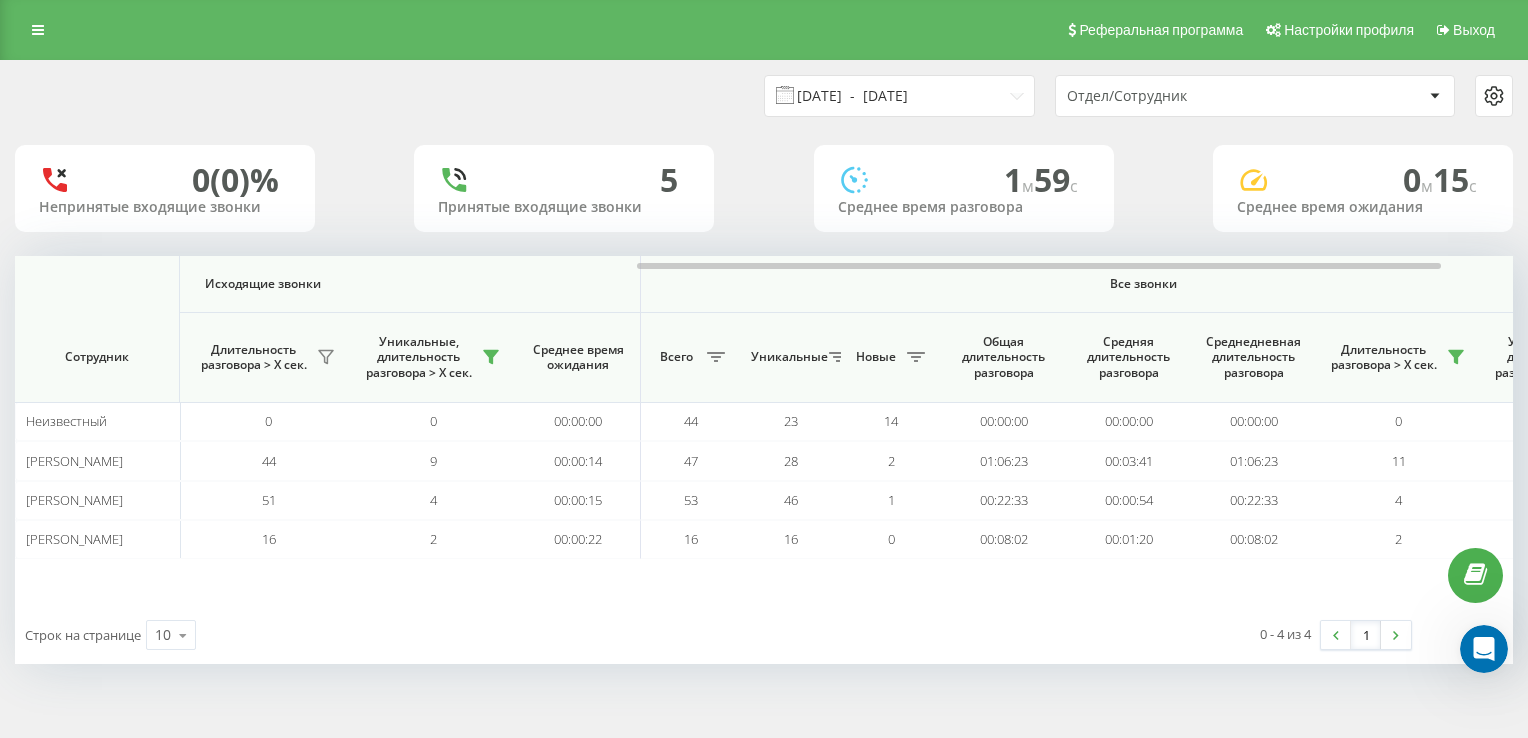 click on "[DATE]  -  [DATE]" at bounding box center (899, 96) 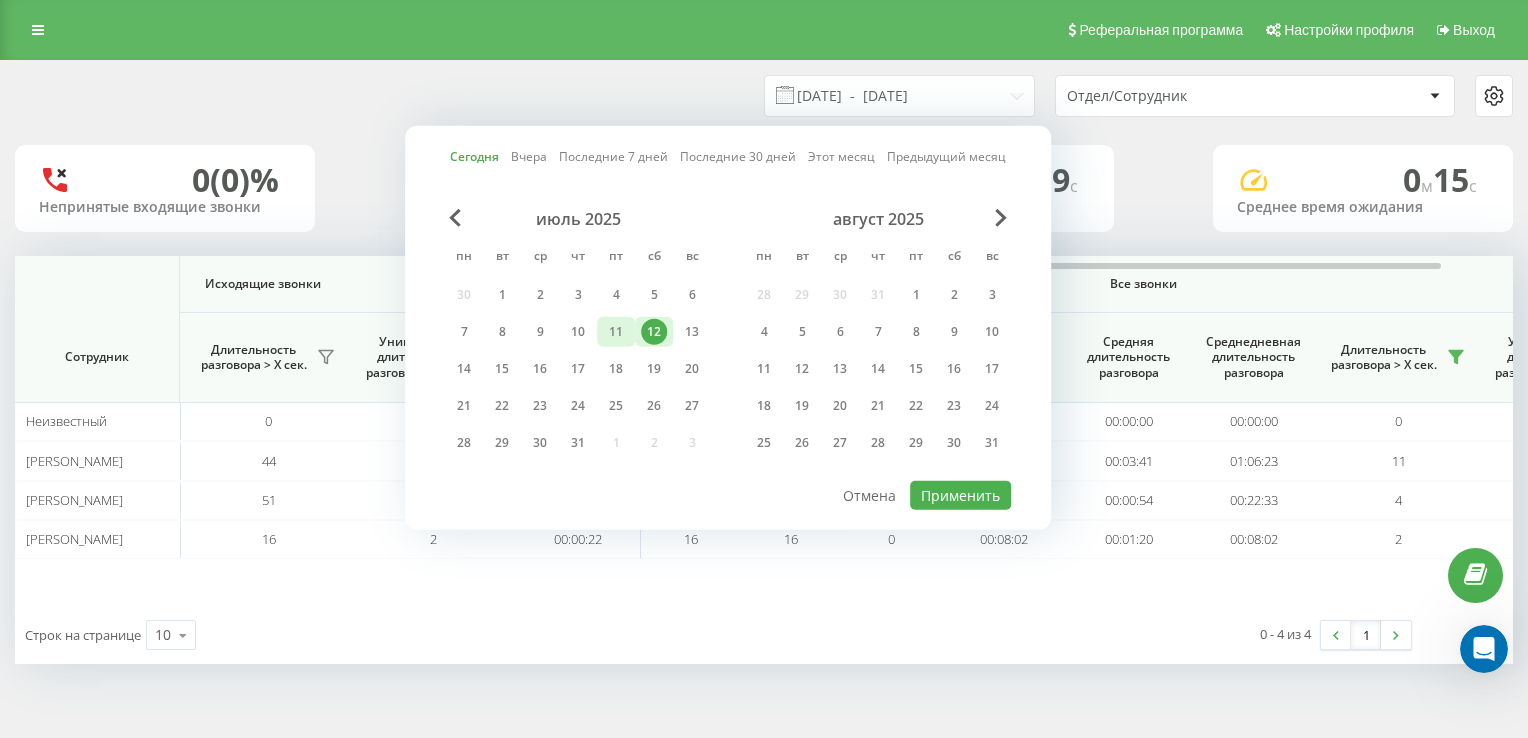 click on "11" at bounding box center (616, 332) 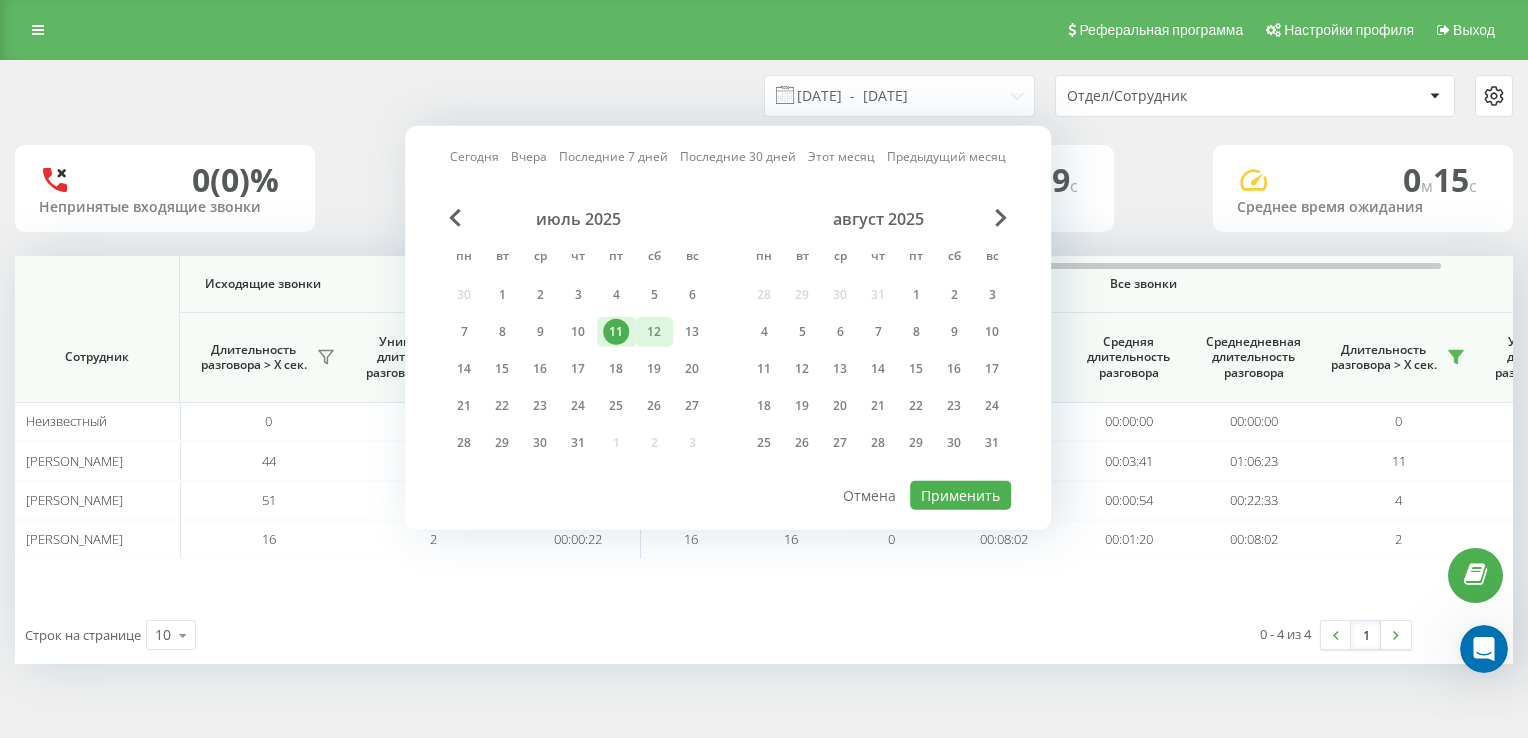 click on "12" at bounding box center [654, 332] 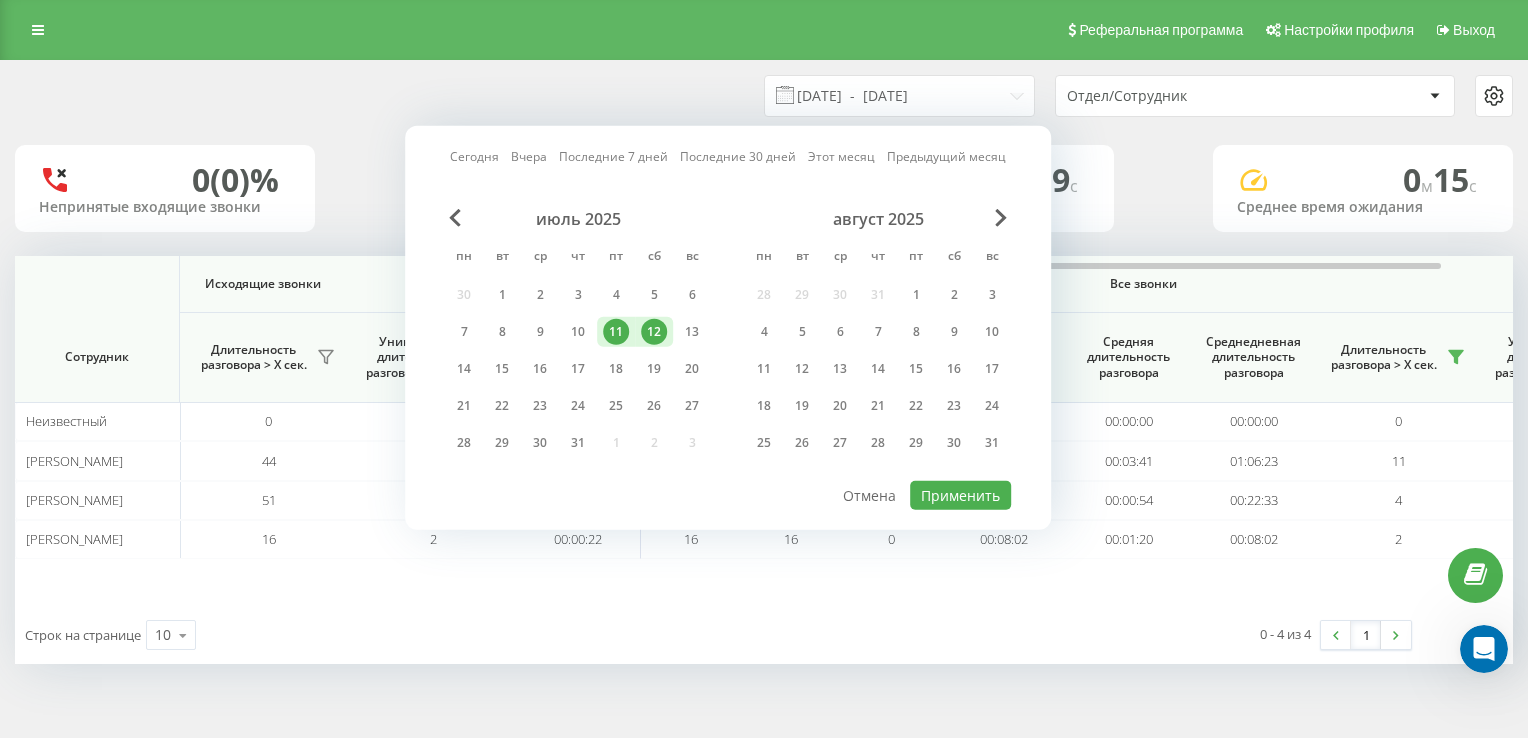 click on "12" at bounding box center (654, 332) 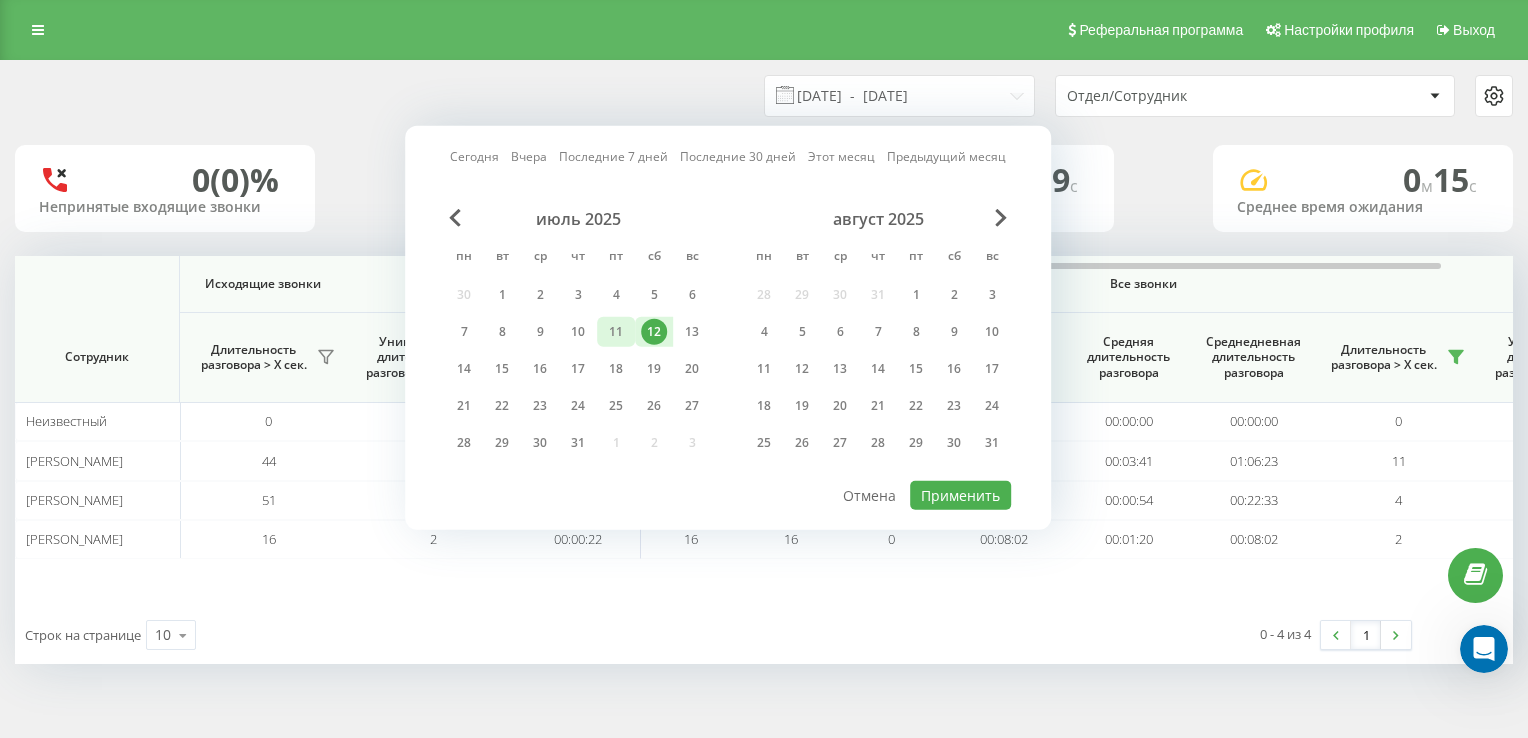 click on "11" at bounding box center (616, 332) 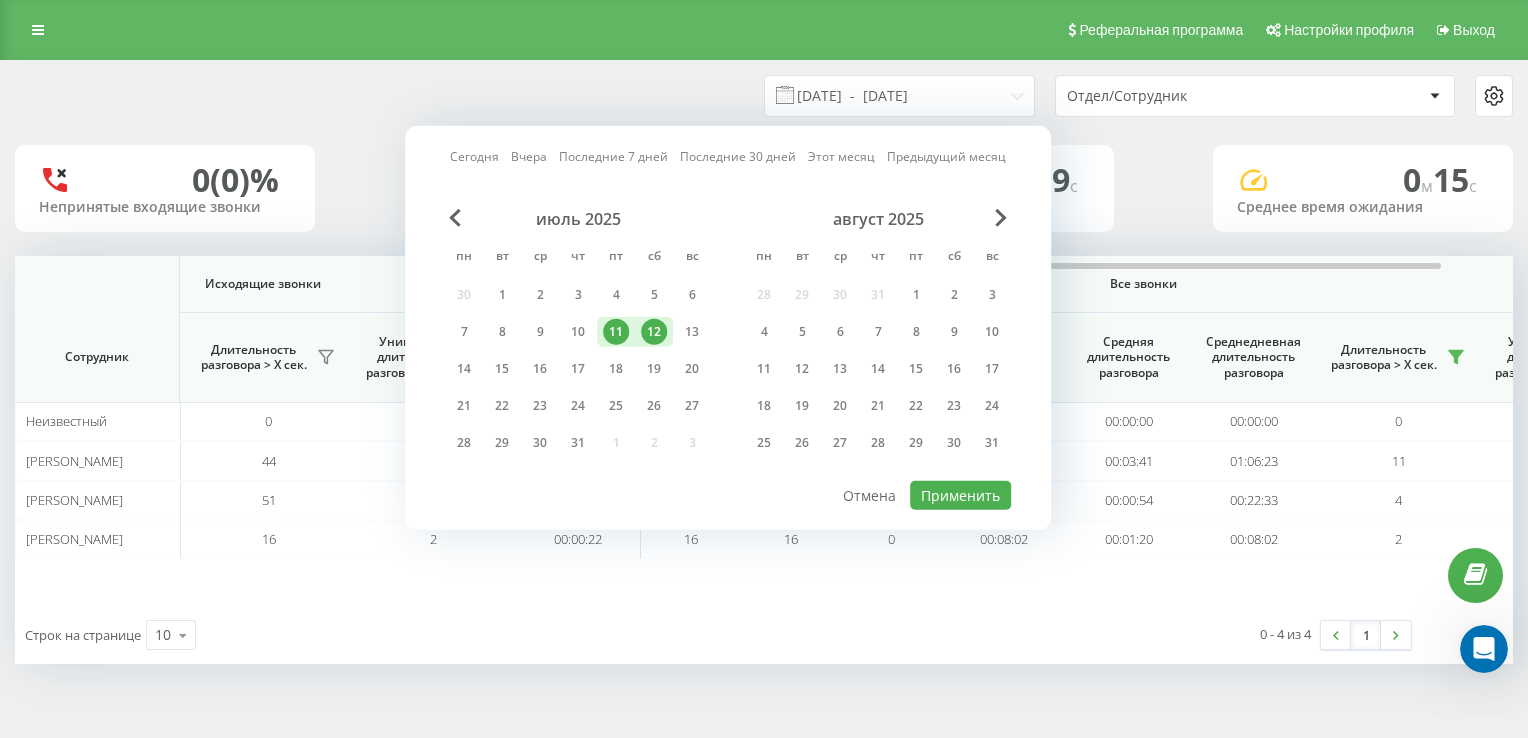 click on "11" at bounding box center [616, 332] 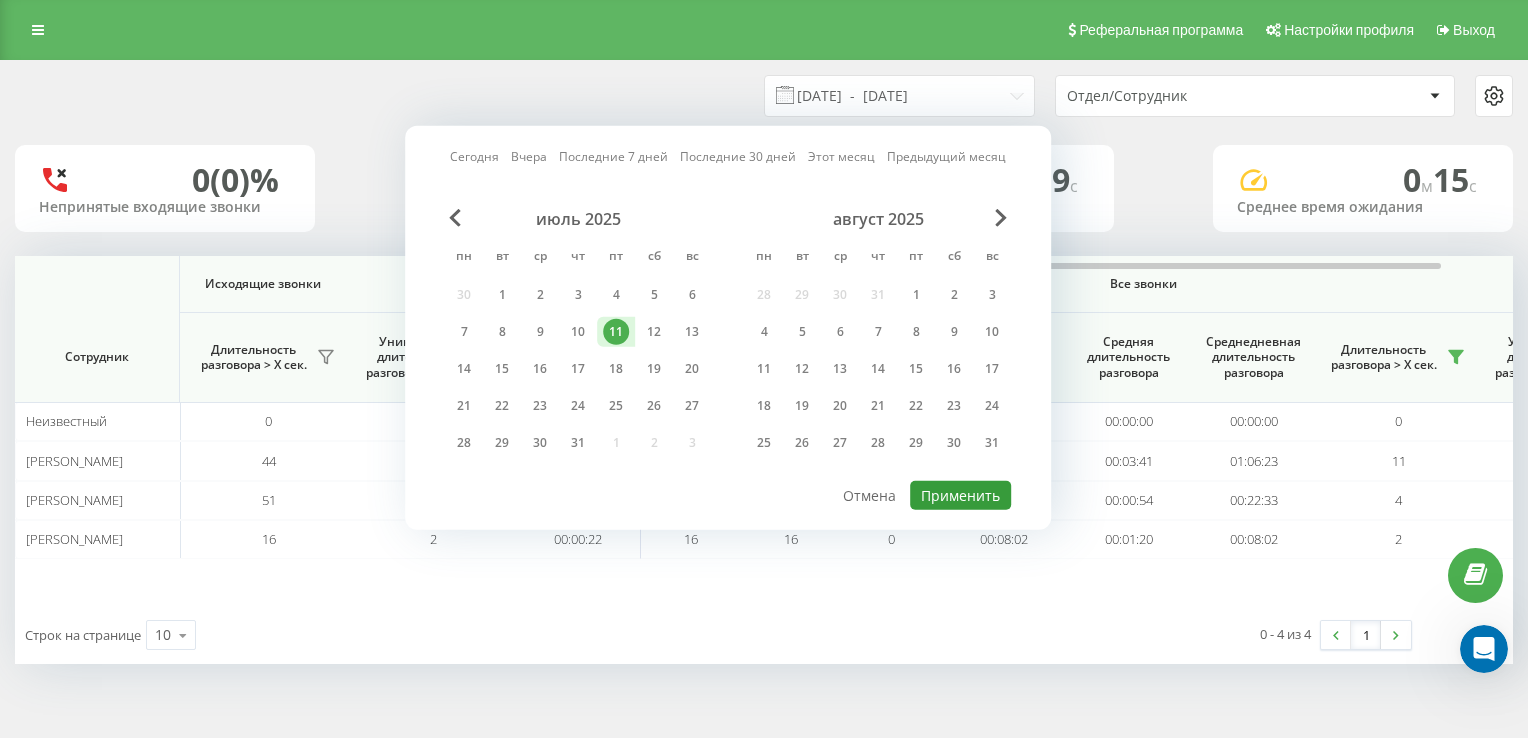 click on "Применить" at bounding box center [960, 495] 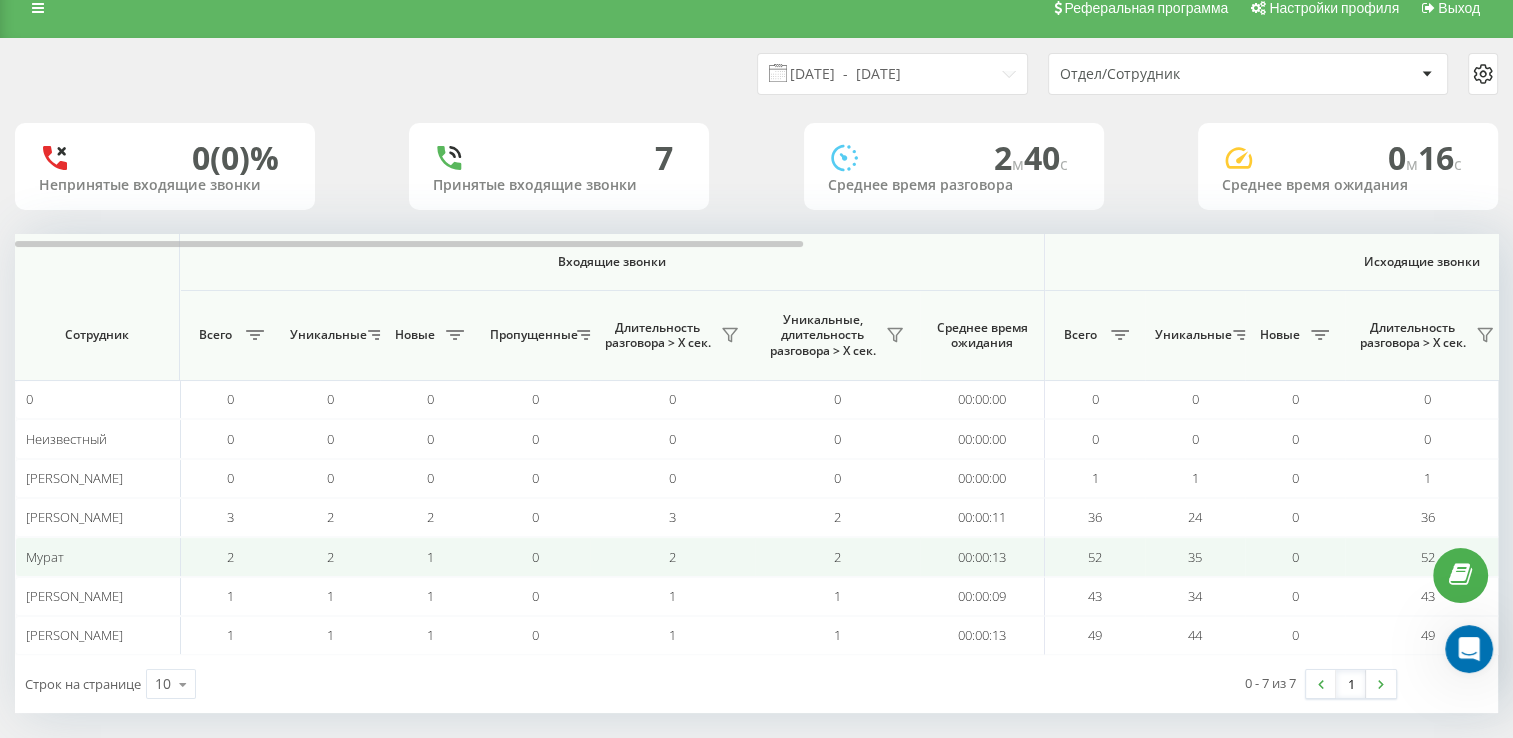 scroll, scrollTop: 33, scrollLeft: 0, axis: vertical 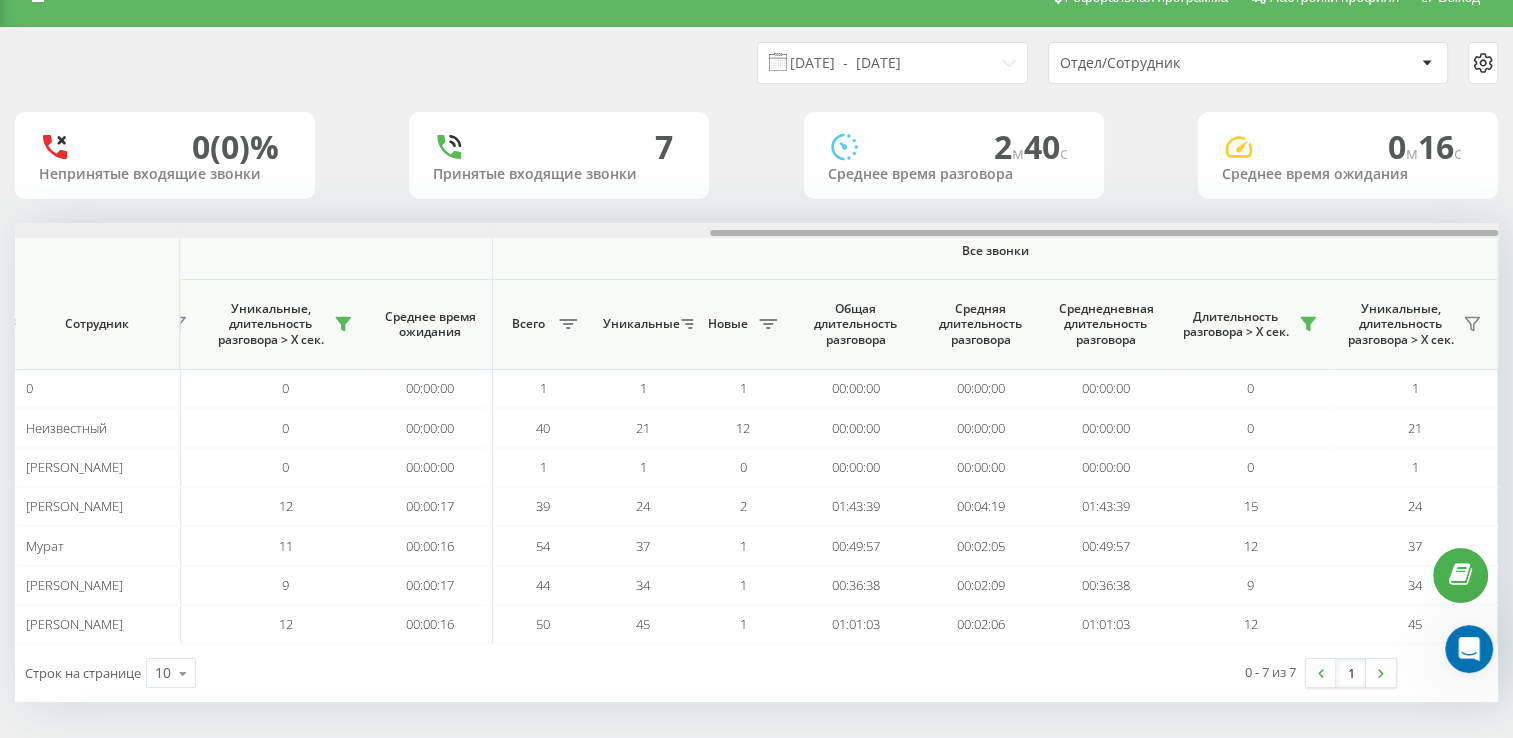 drag, startPoint x: 760, startPoint y: 231, endPoint x: 1467, endPoint y: 255, distance: 707.4072 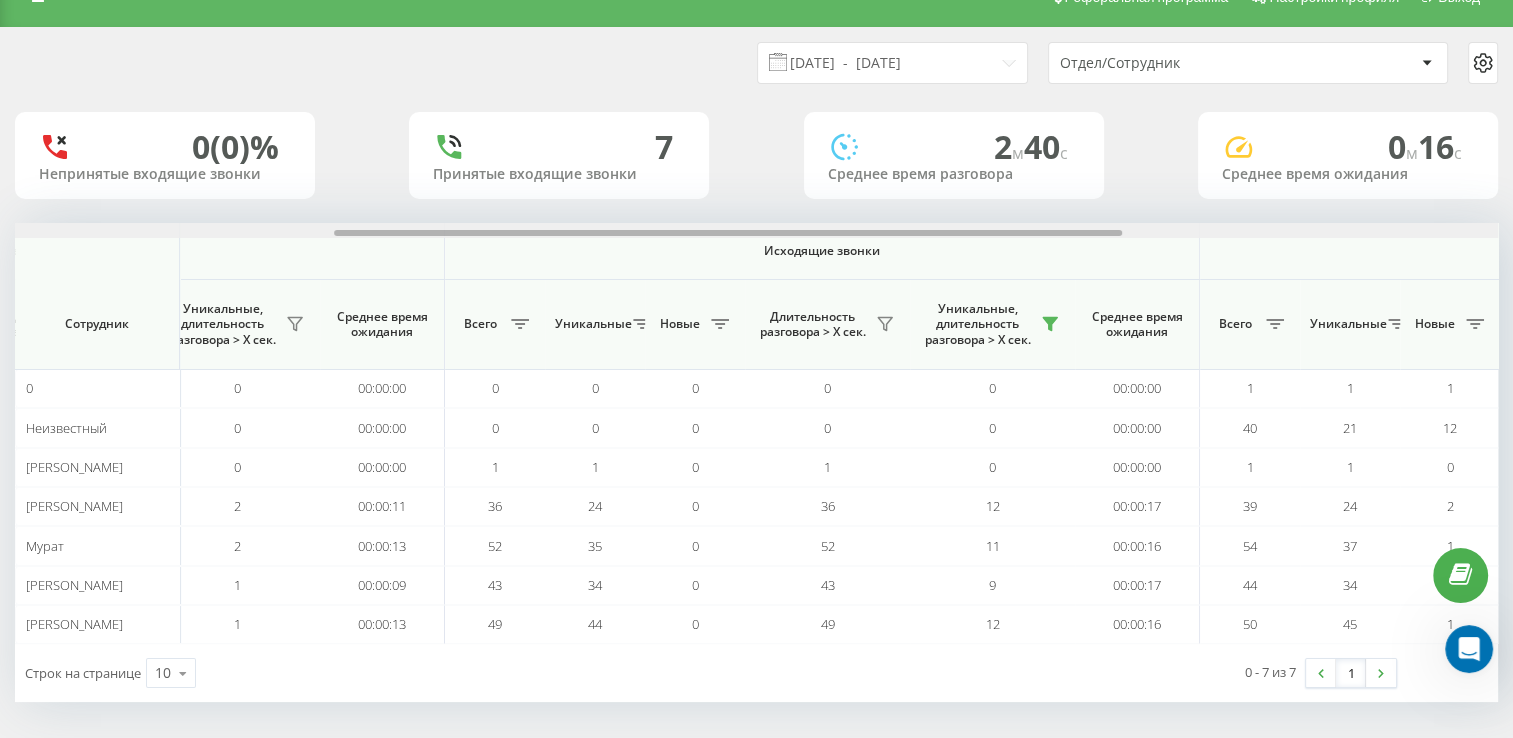 scroll, scrollTop: 0, scrollLeft: 630, axis: horizontal 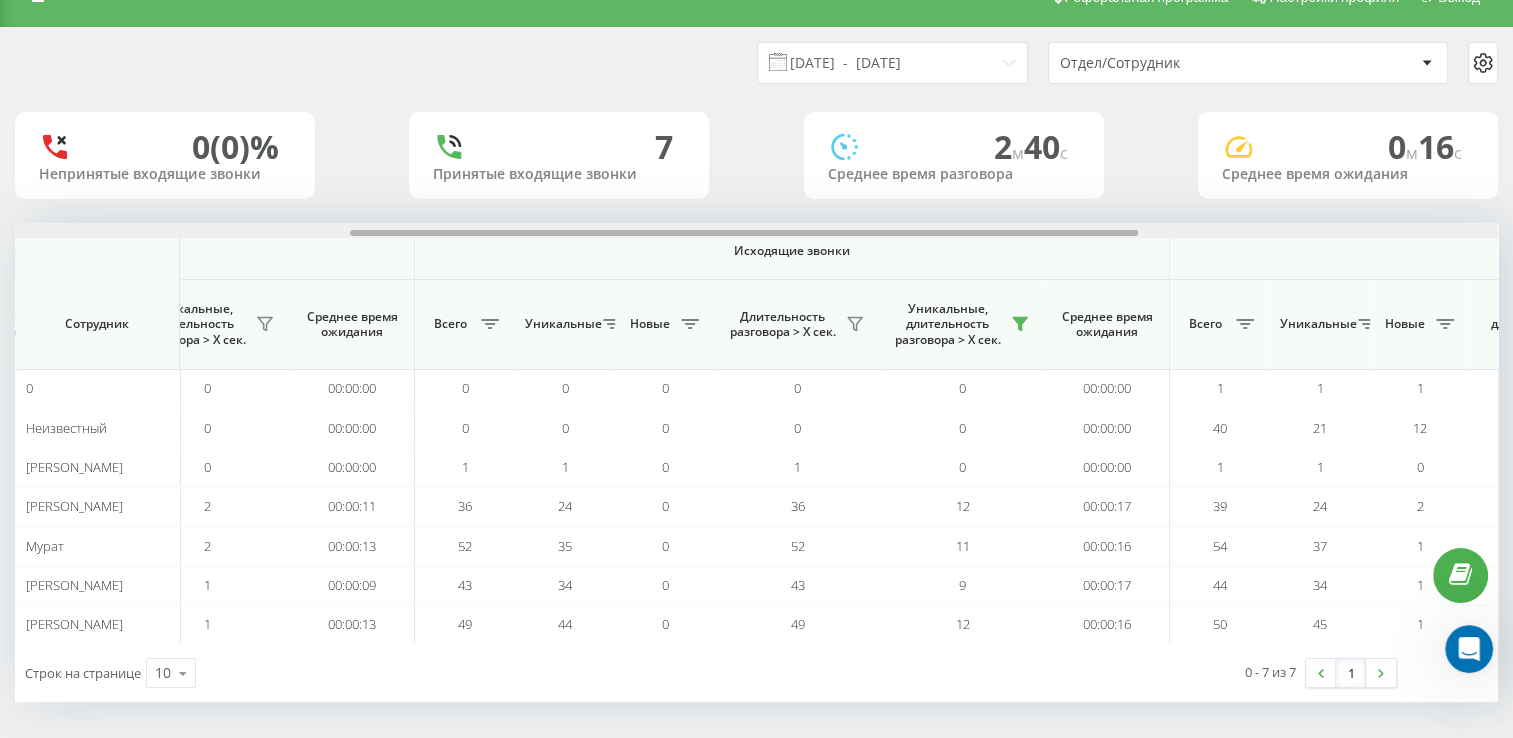 drag, startPoint x: 764, startPoint y: 234, endPoint x: 404, endPoint y: 263, distance: 361.16617 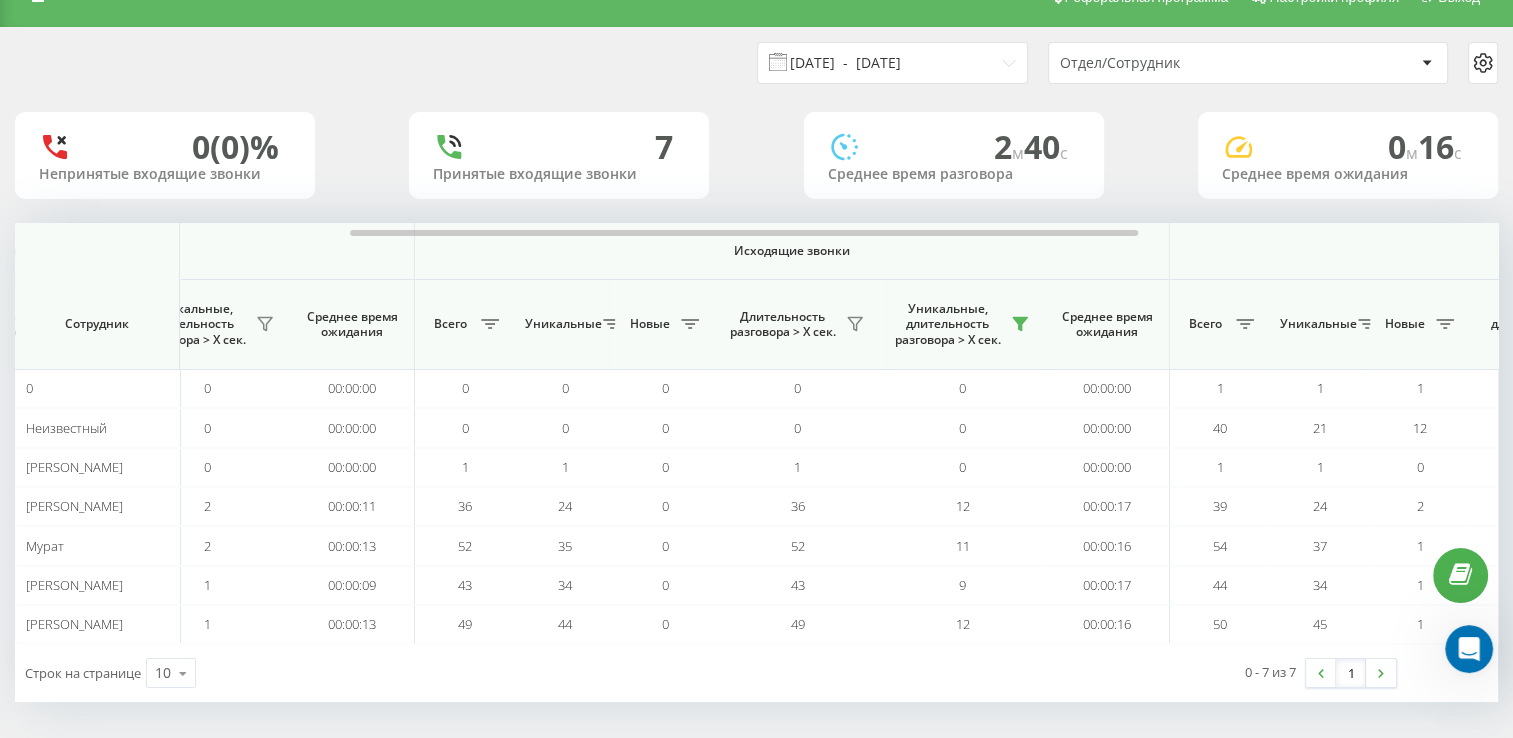 click on "[DATE]  -  [DATE]" at bounding box center [892, 63] 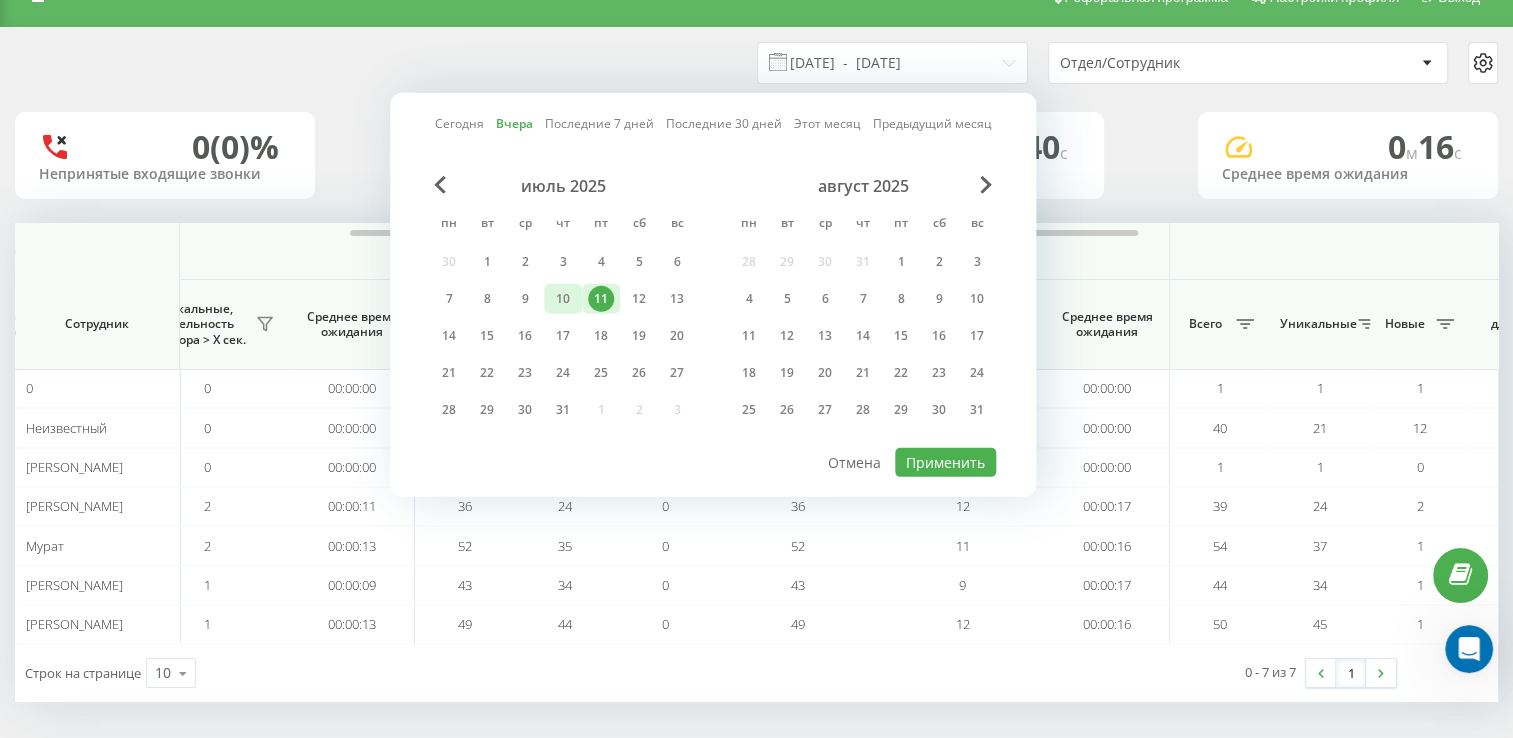 click on "10" at bounding box center (563, 299) 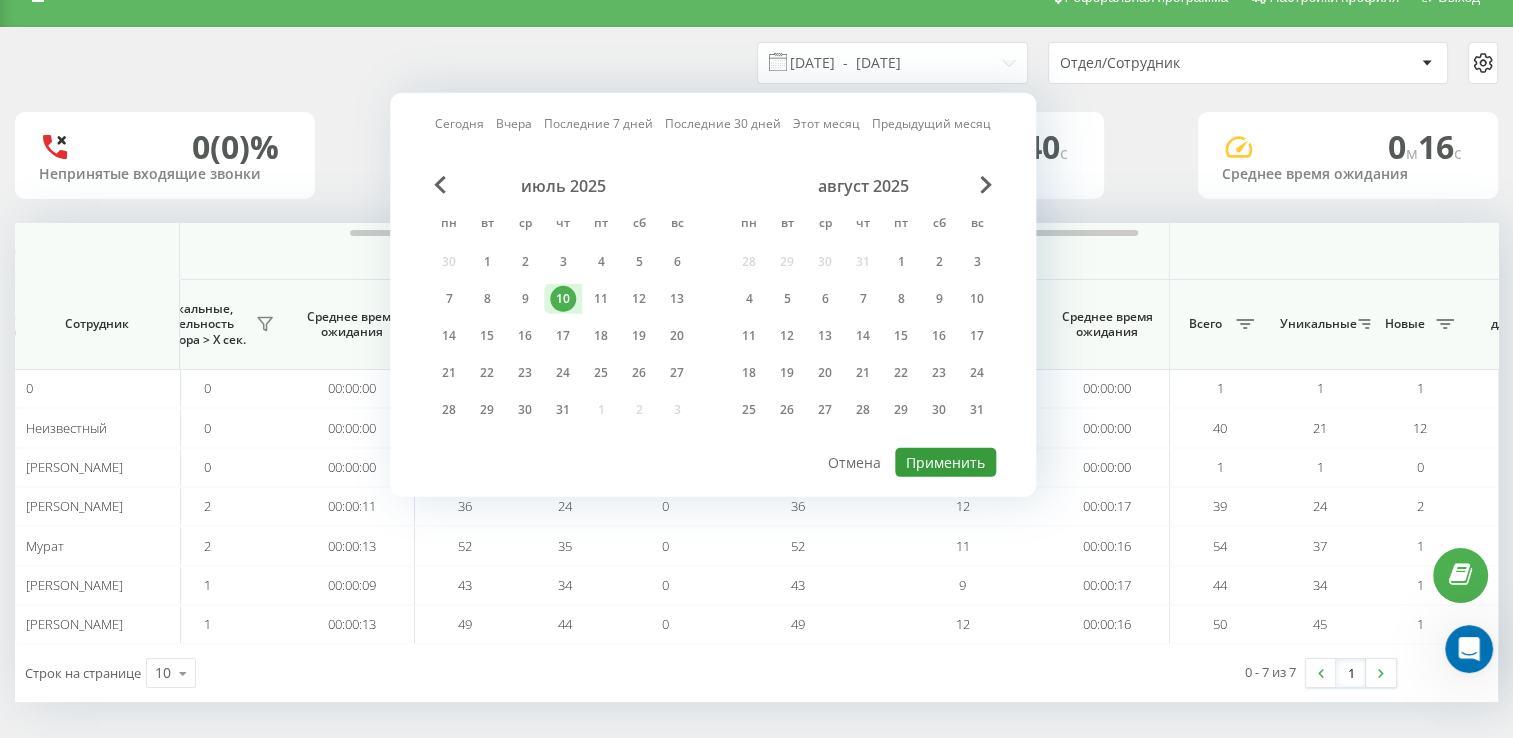 click on "Применить" at bounding box center [945, 462] 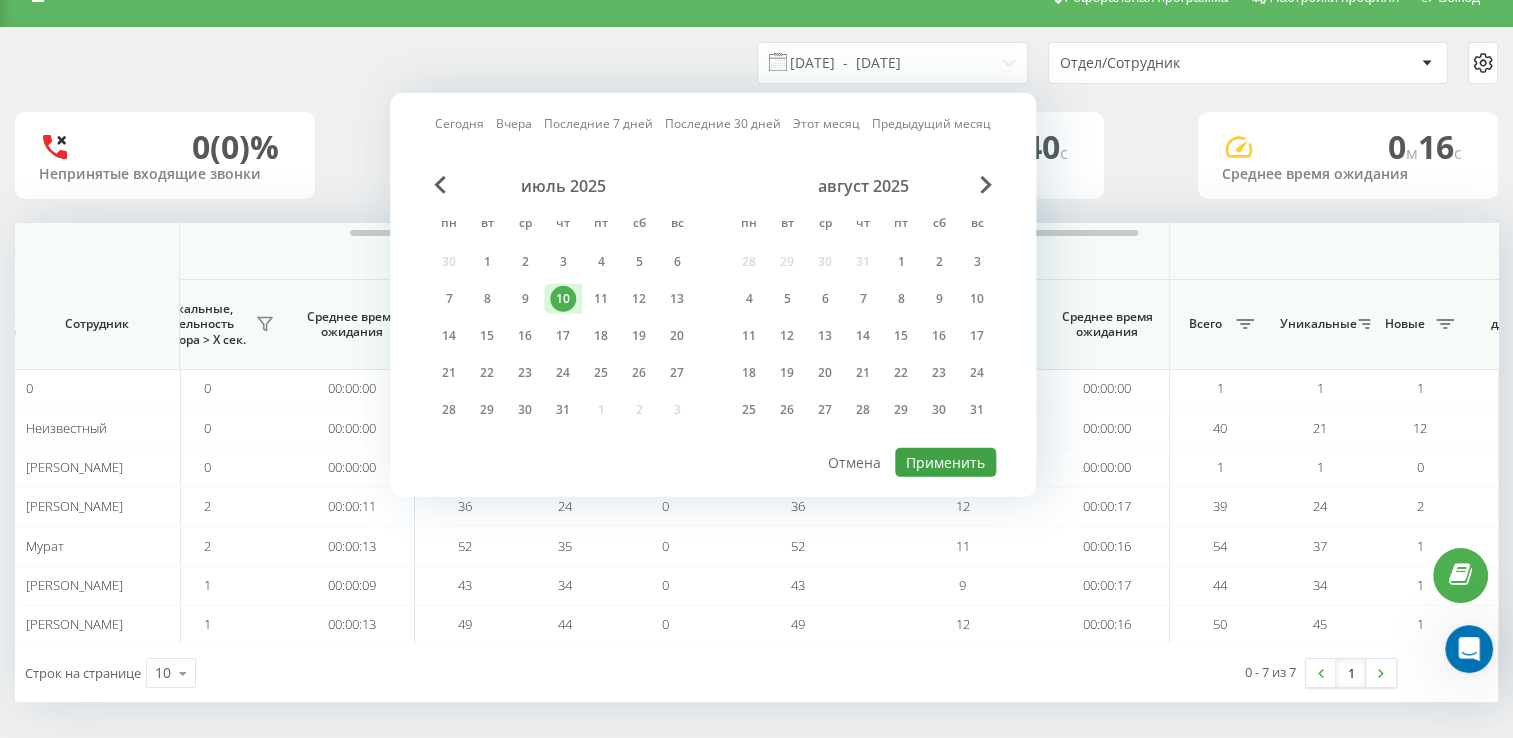 type on "[DATE]  -  [DATE]" 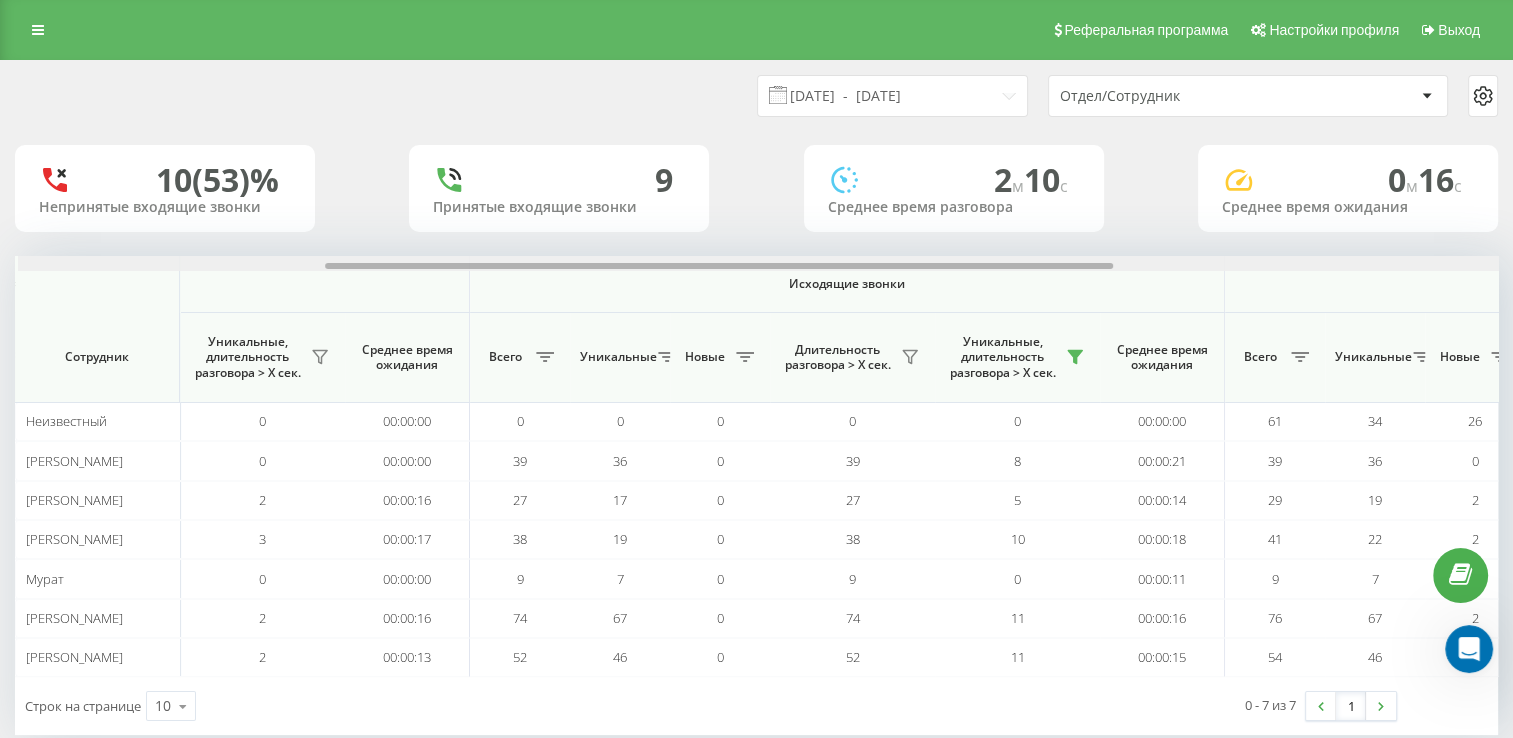 scroll, scrollTop: 0, scrollLeft: 577, axis: horizontal 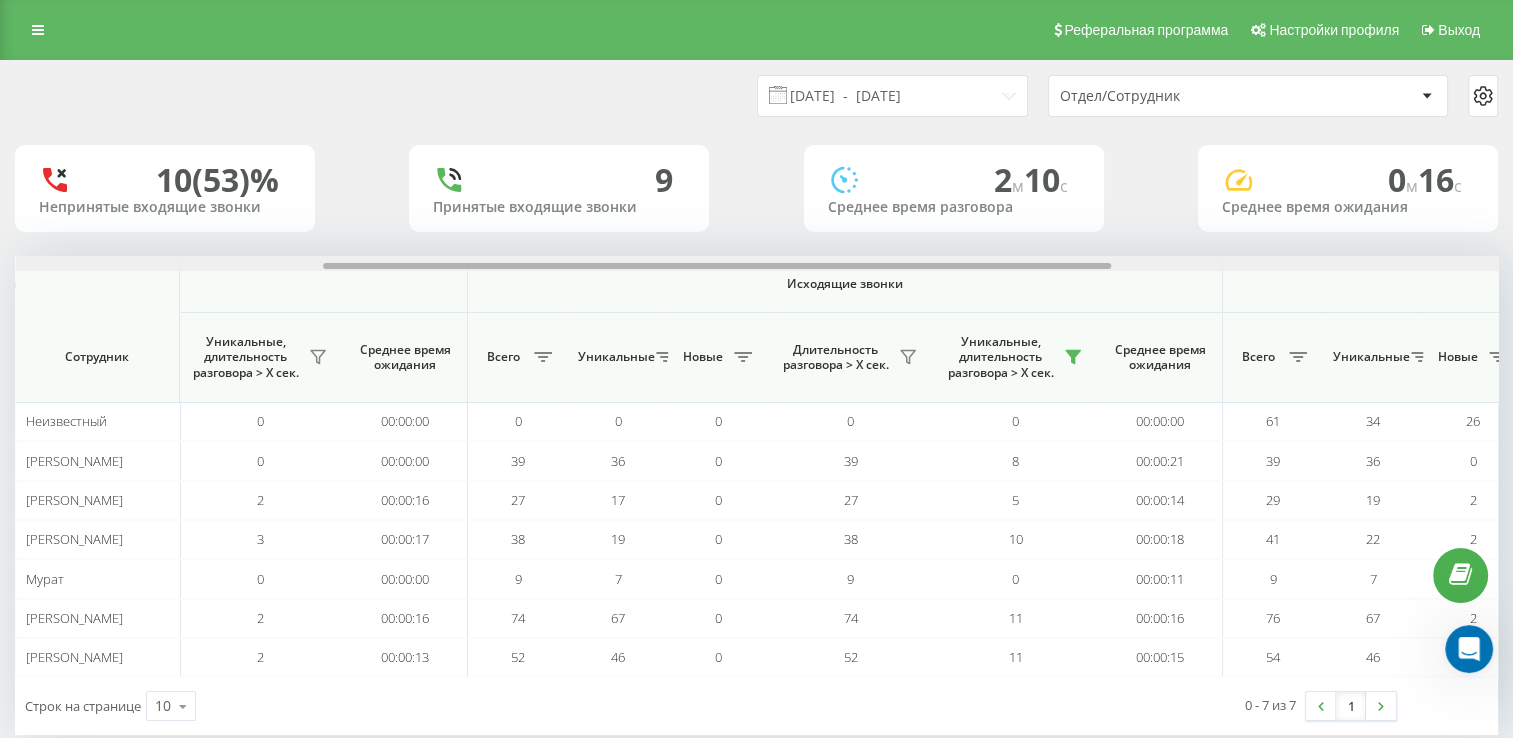 drag, startPoint x: 718, startPoint y: 263, endPoint x: 1025, endPoint y: 283, distance: 307.6508 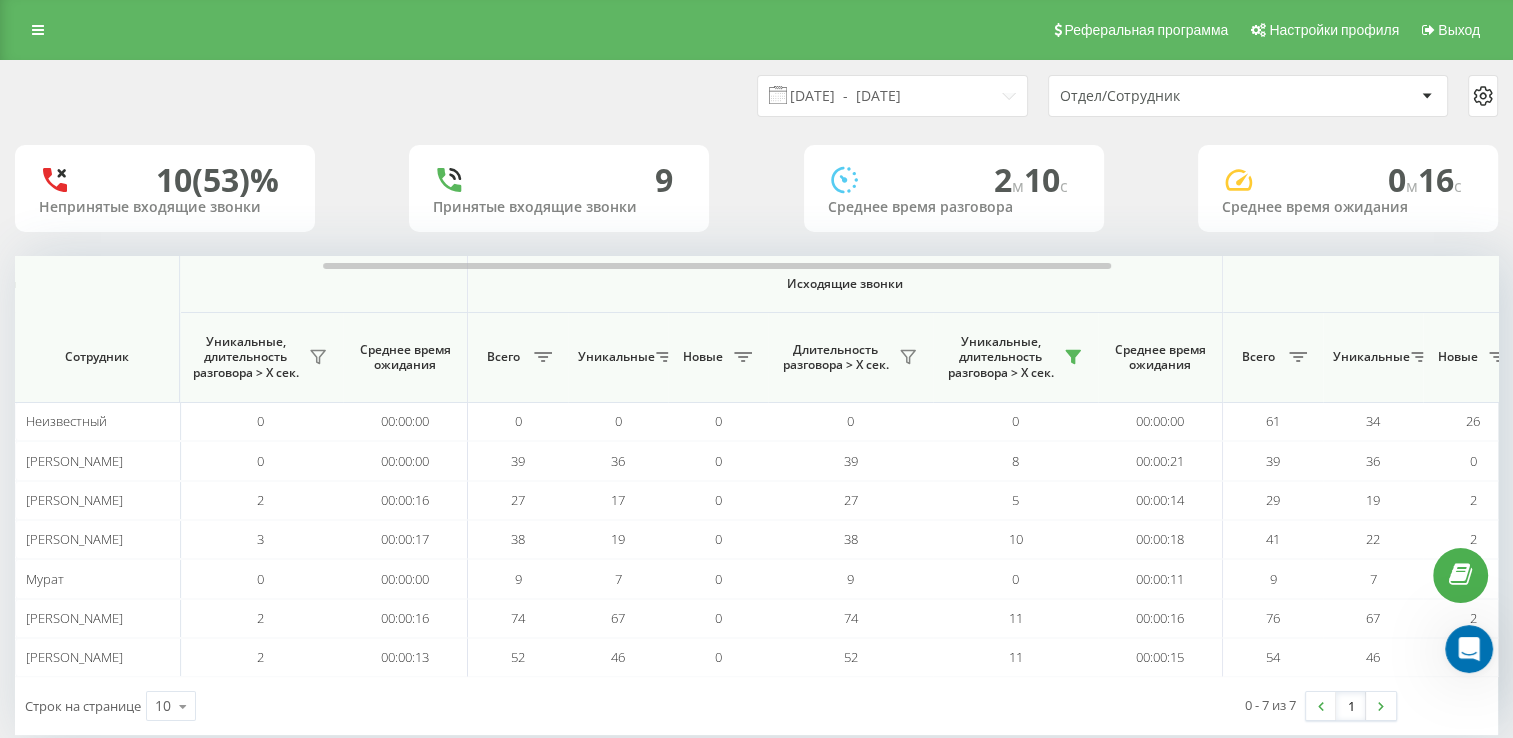 click 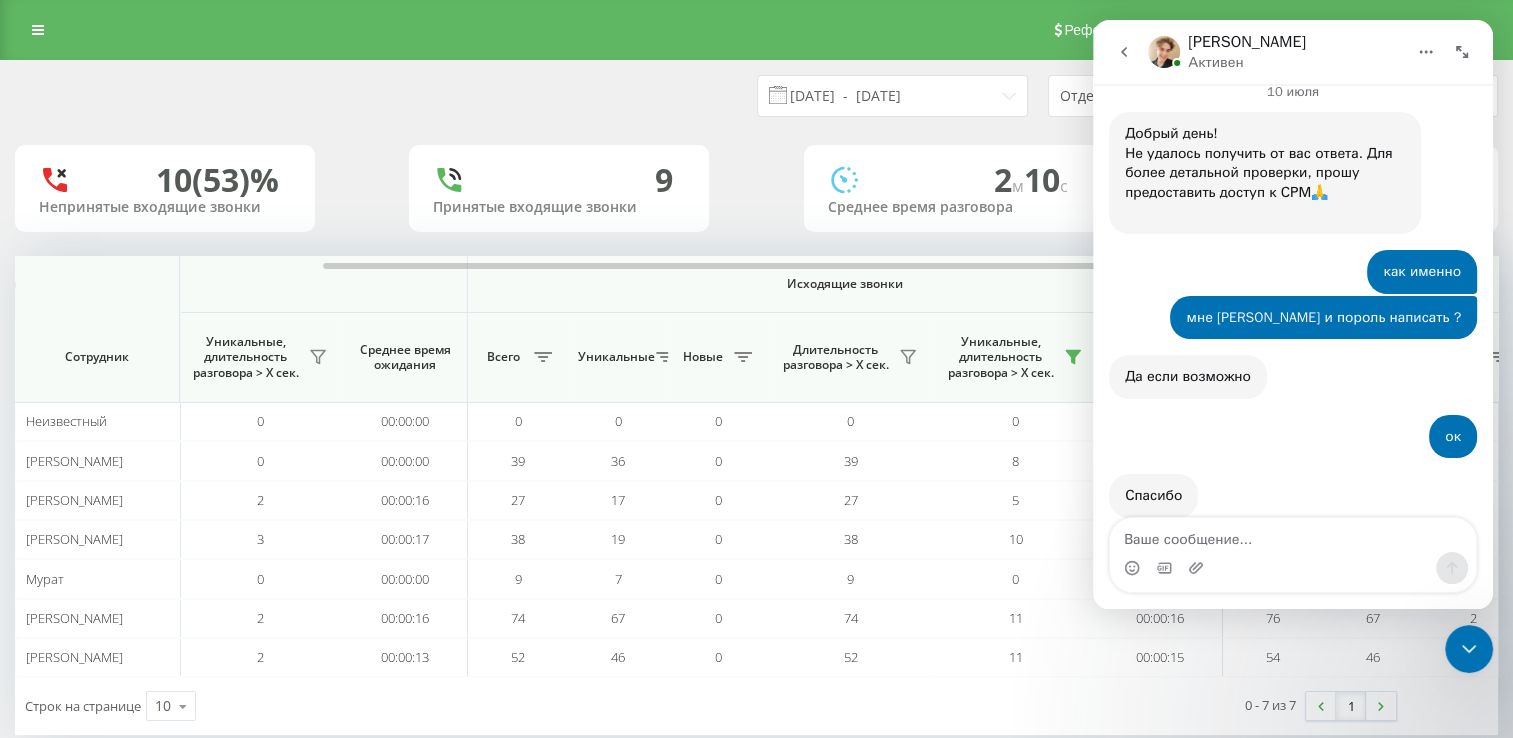 scroll, scrollTop: 1868, scrollLeft: 0, axis: vertical 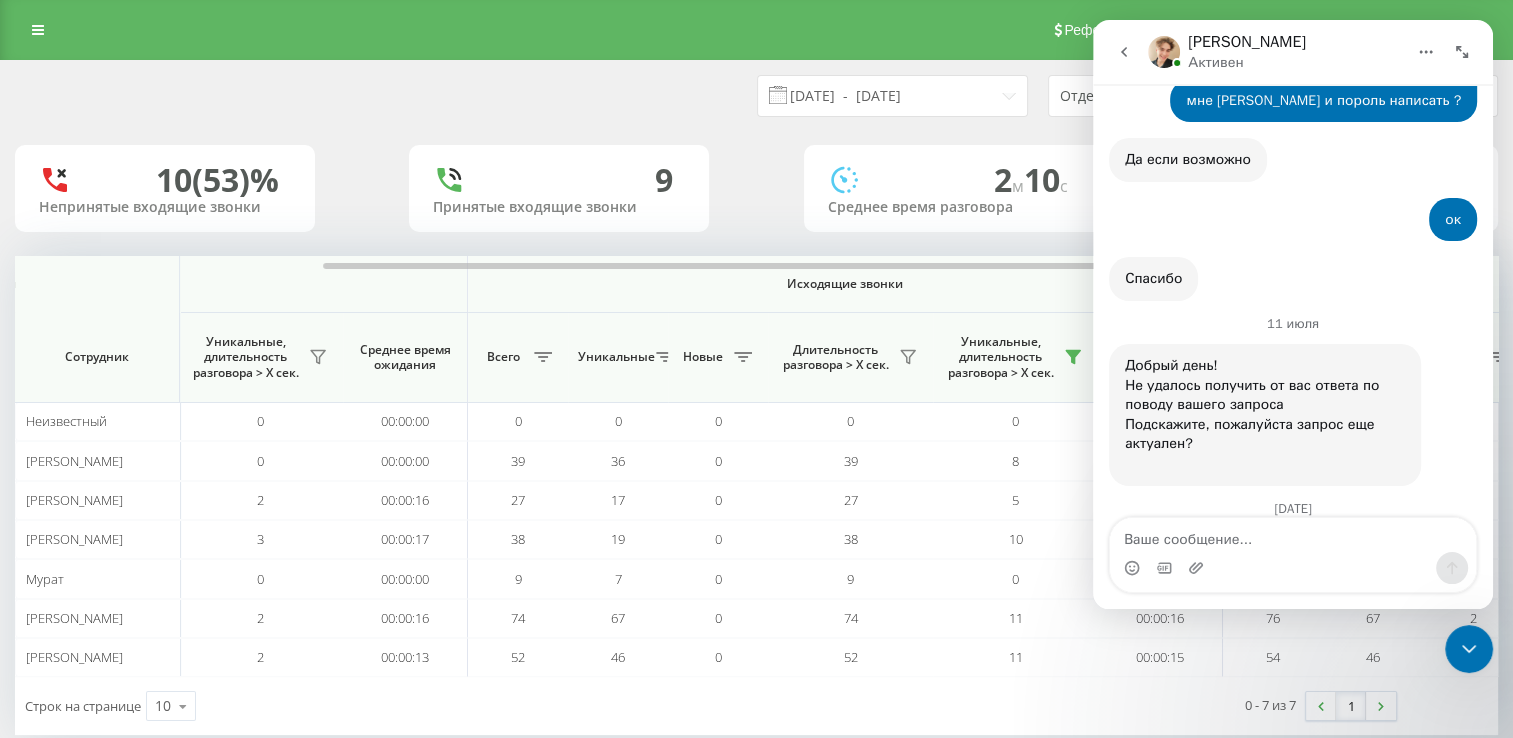 click 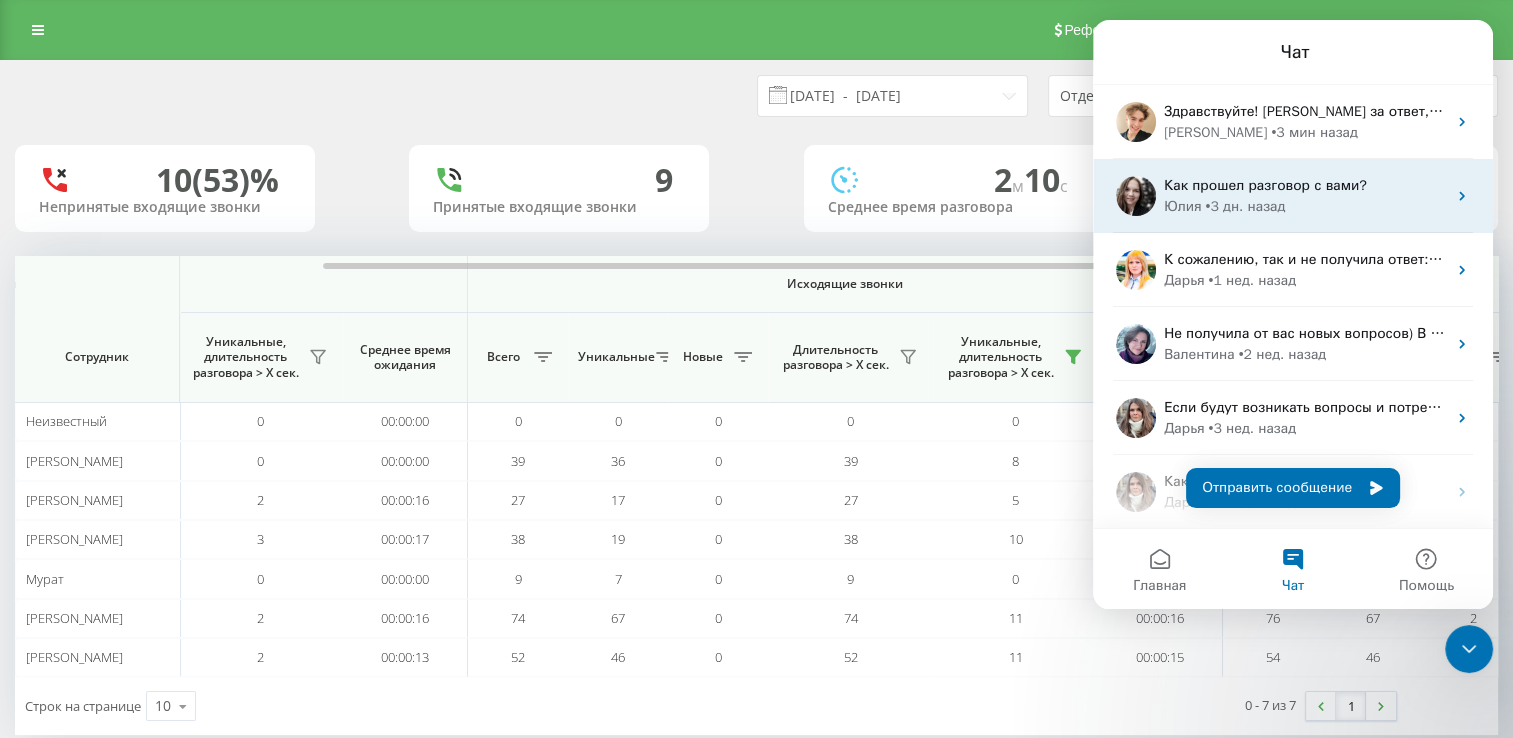 click on "•  3 дн. назад" at bounding box center [1245, 206] 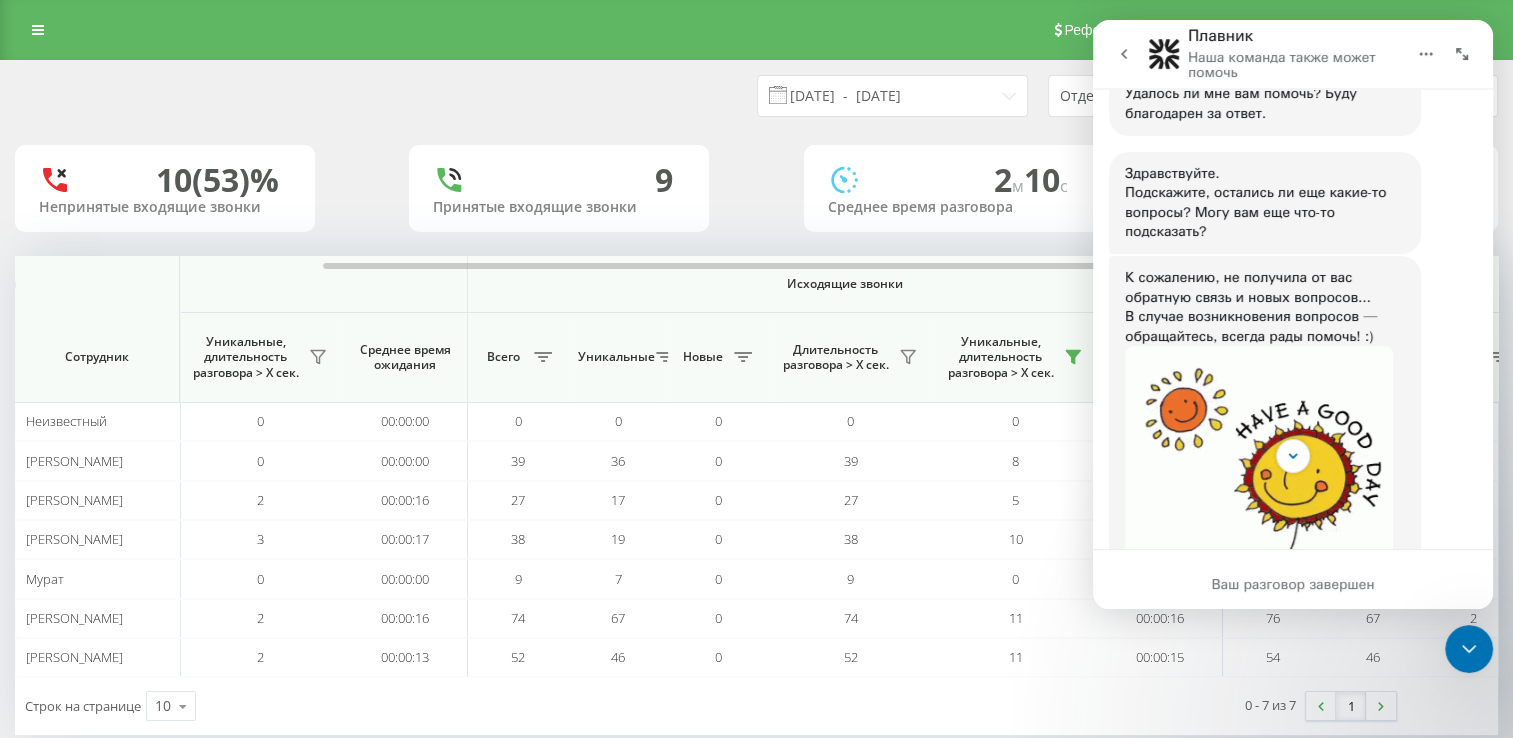 scroll, scrollTop: 1392, scrollLeft: 0, axis: vertical 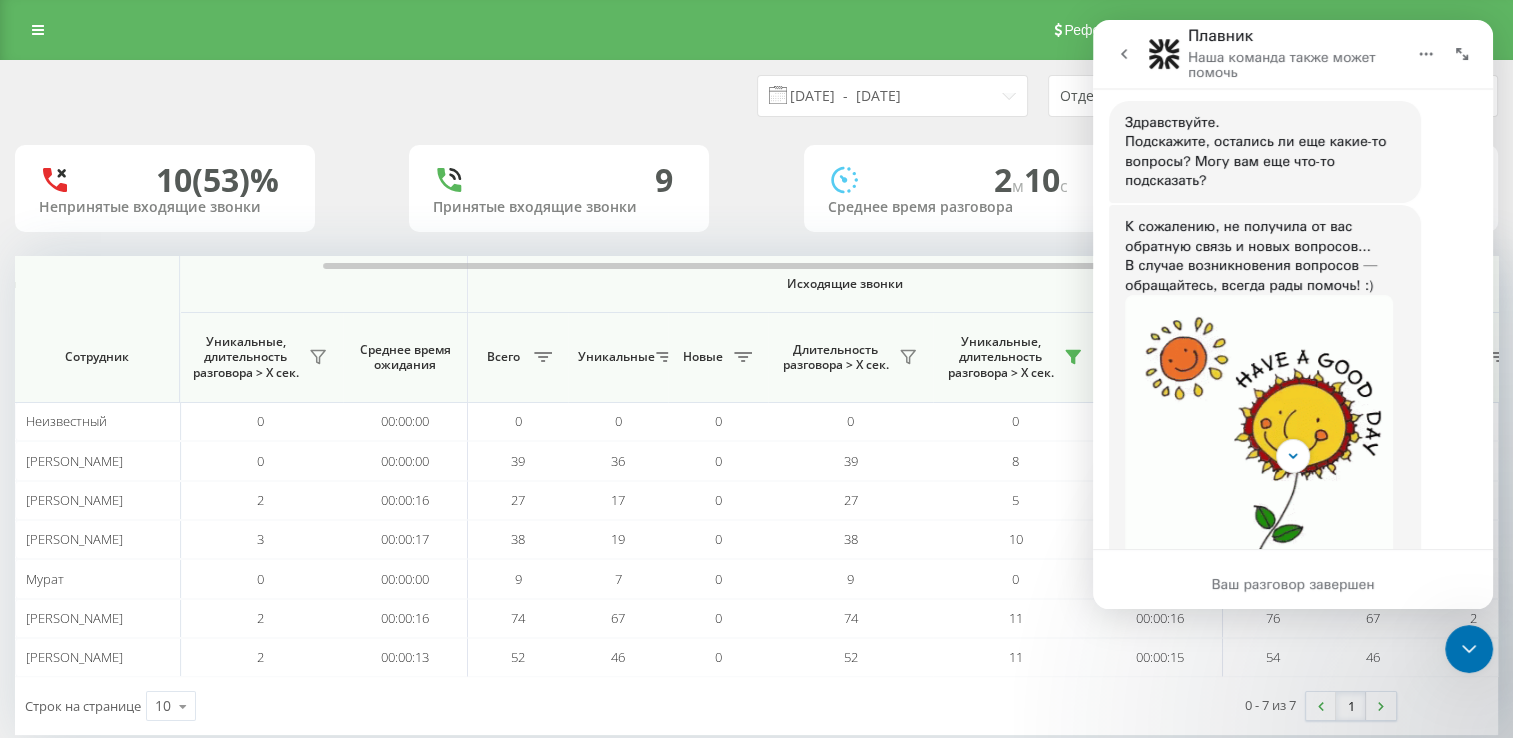 click 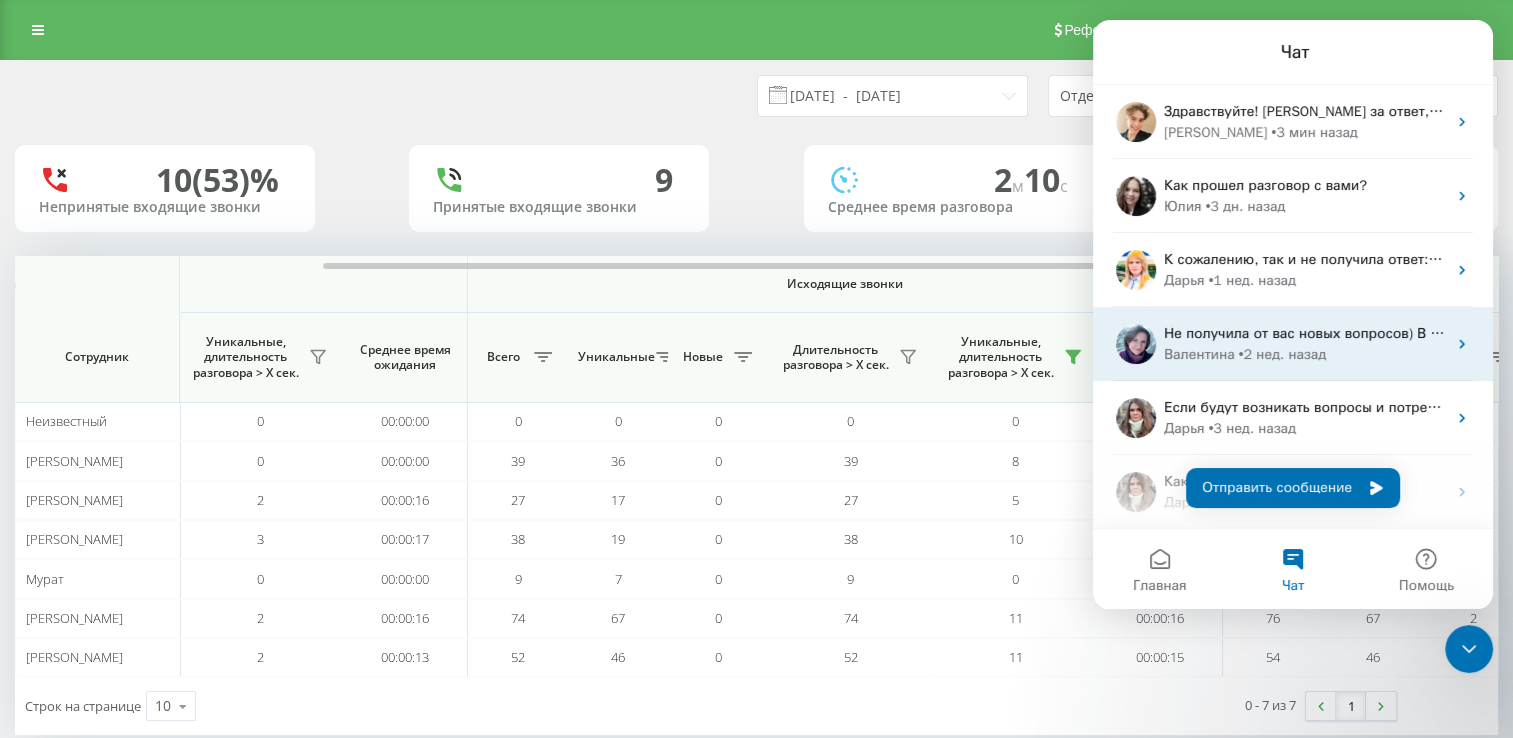 scroll, scrollTop: 0, scrollLeft: 0, axis: both 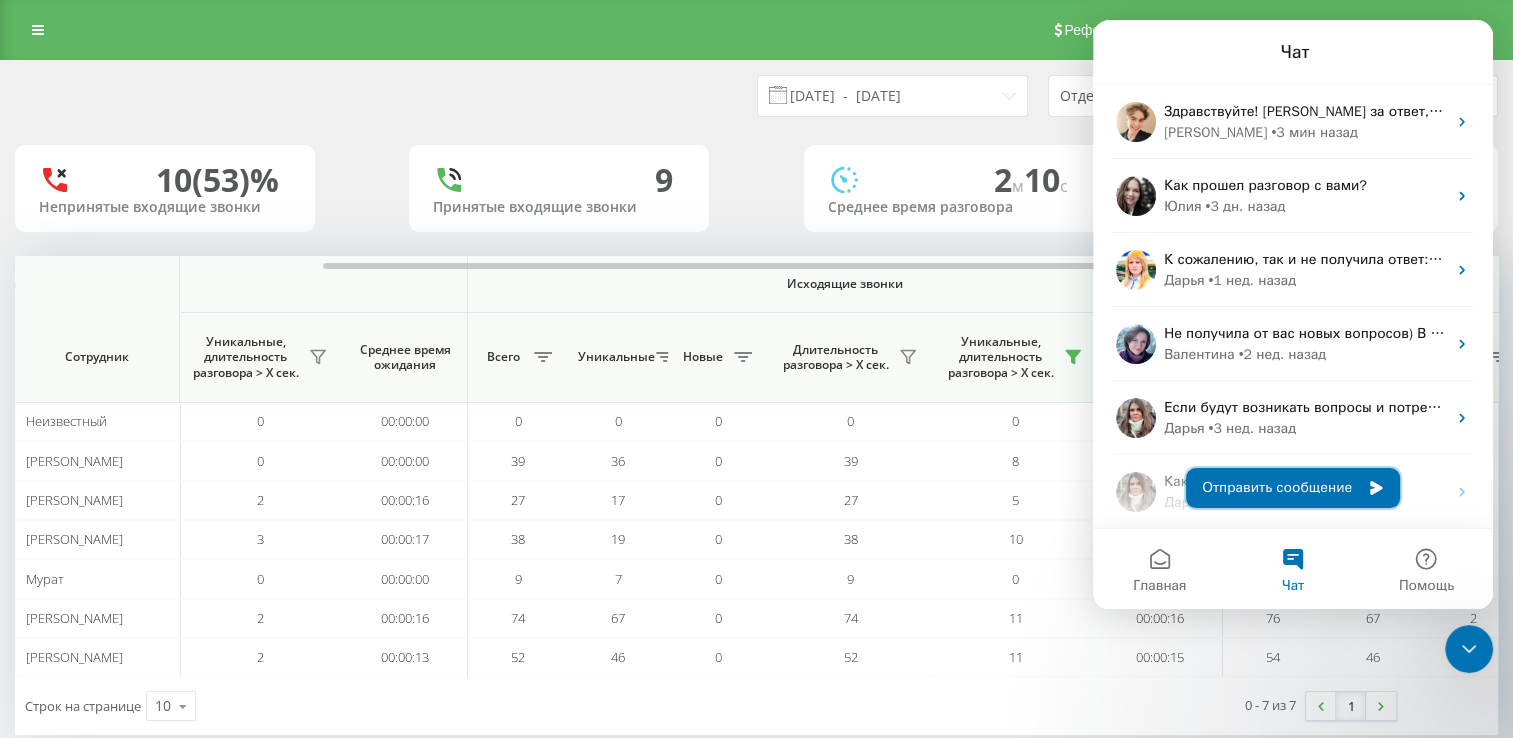 click on "Отправить сообщение" at bounding box center [1293, 488] 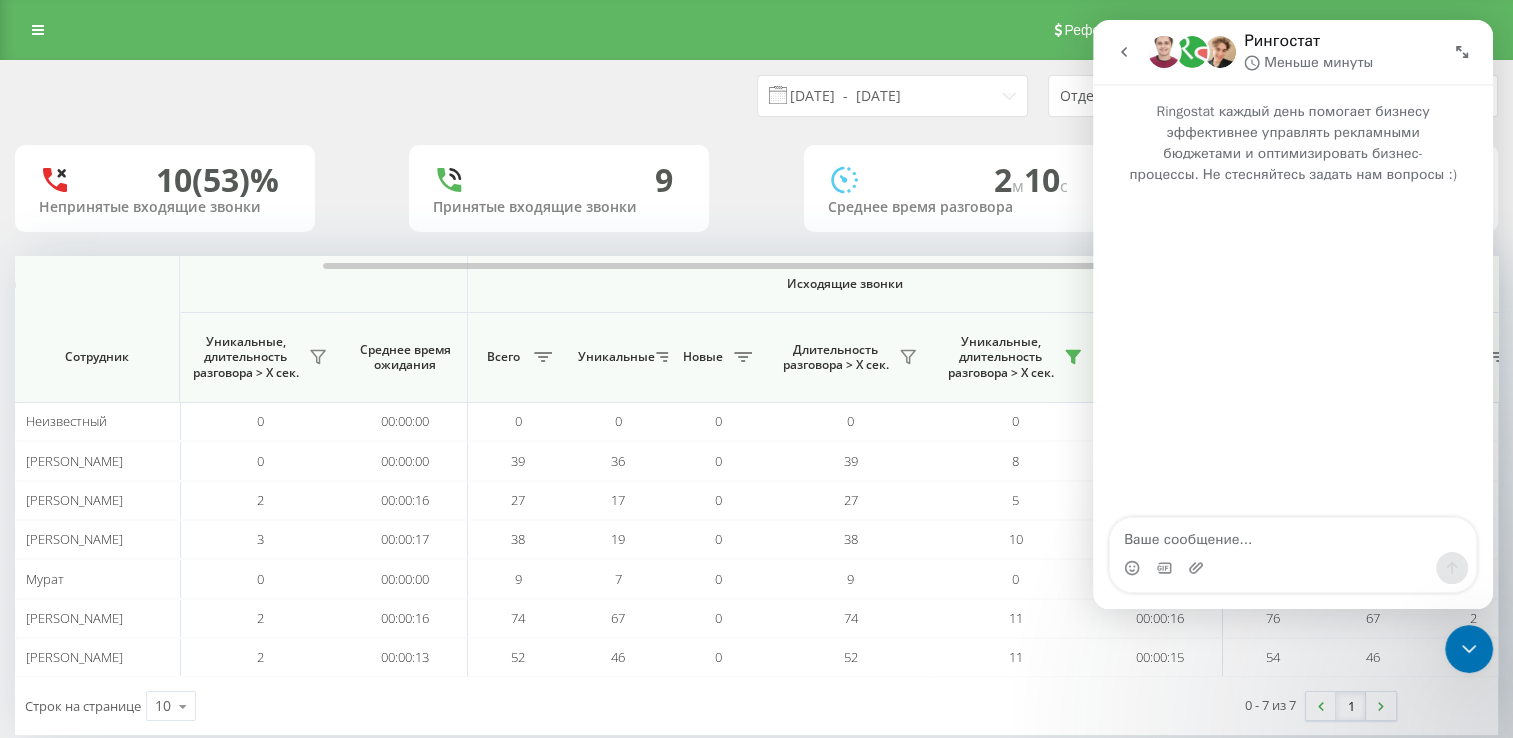 click 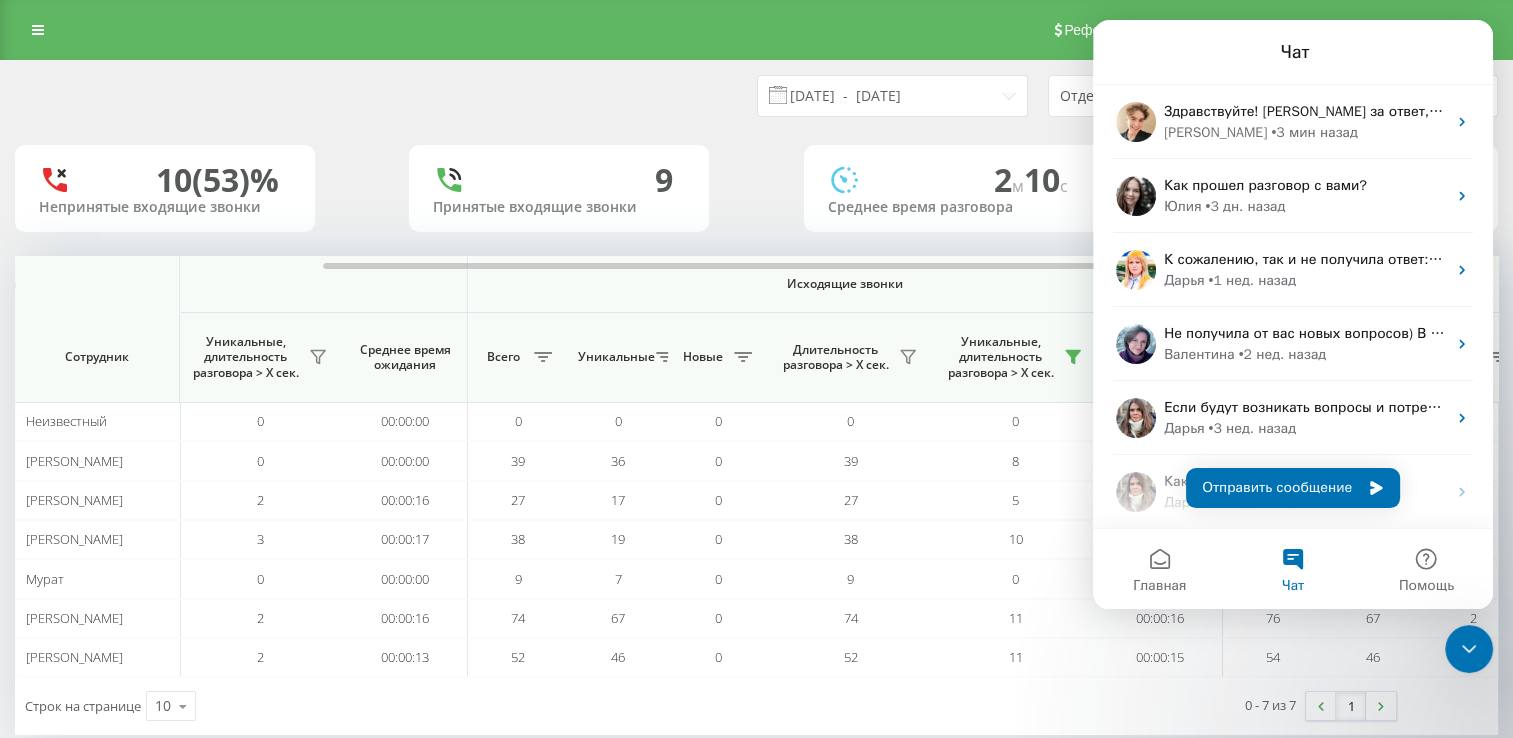 click on "Исходящие звонки" at bounding box center [845, 284] 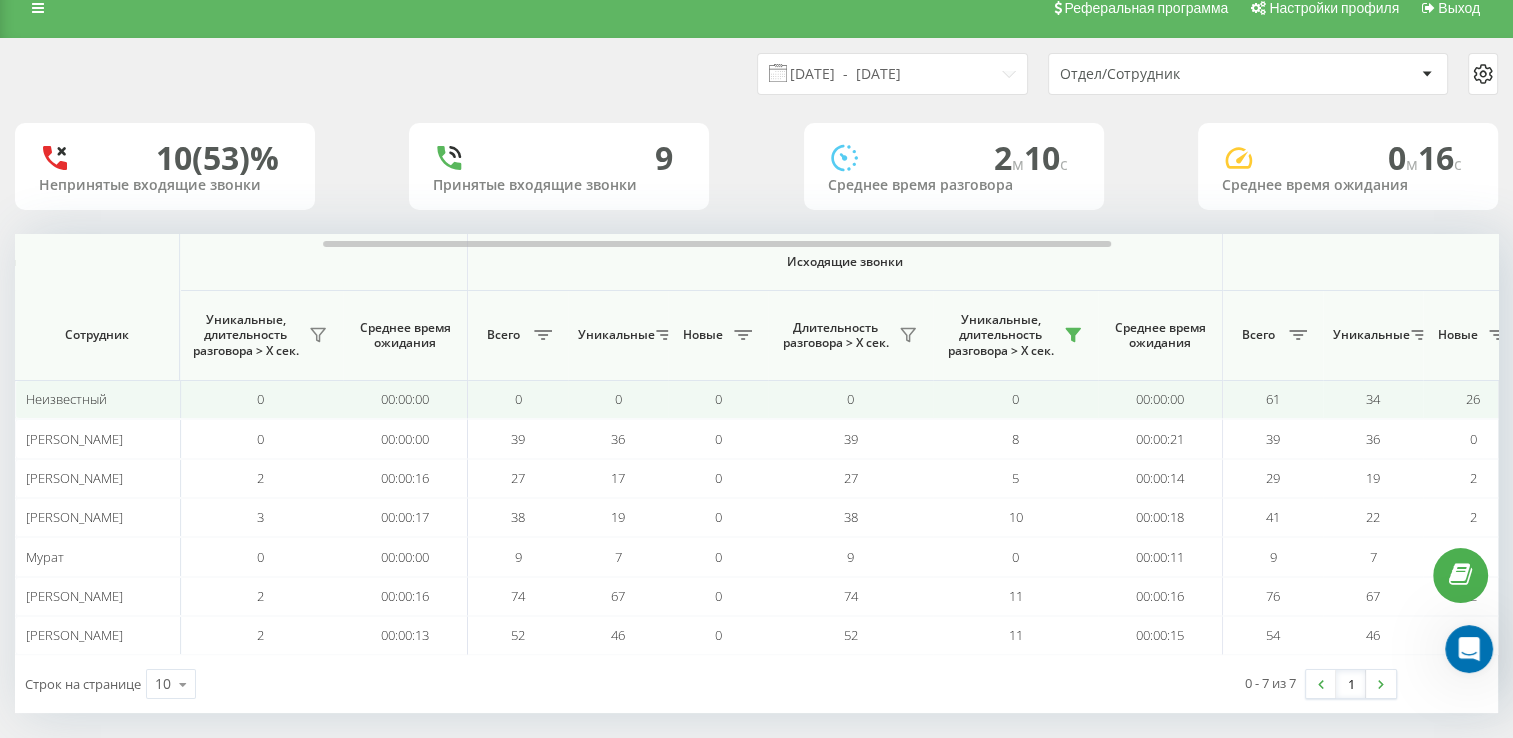 scroll, scrollTop: 33, scrollLeft: 0, axis: vertical 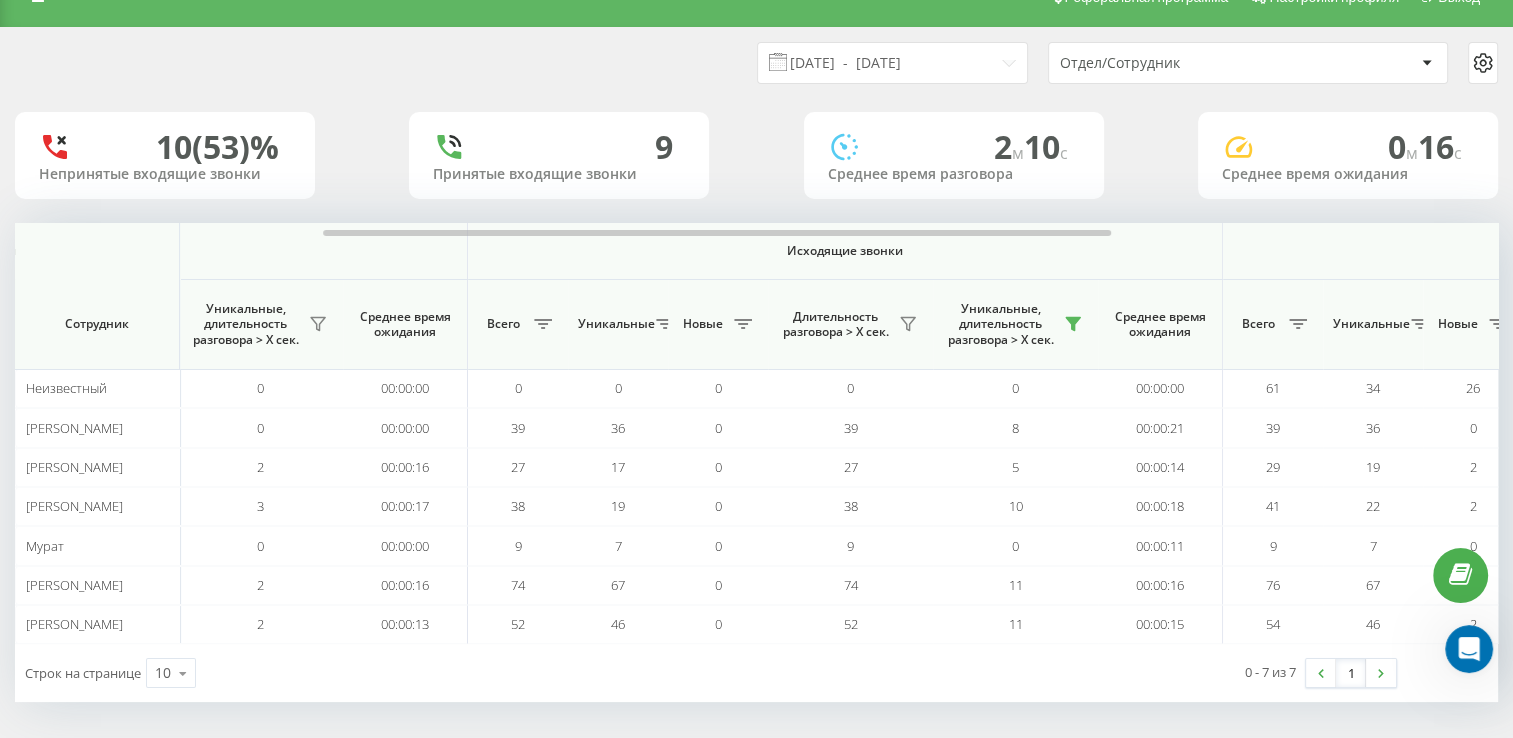 click at bounding box center [1469, 649] 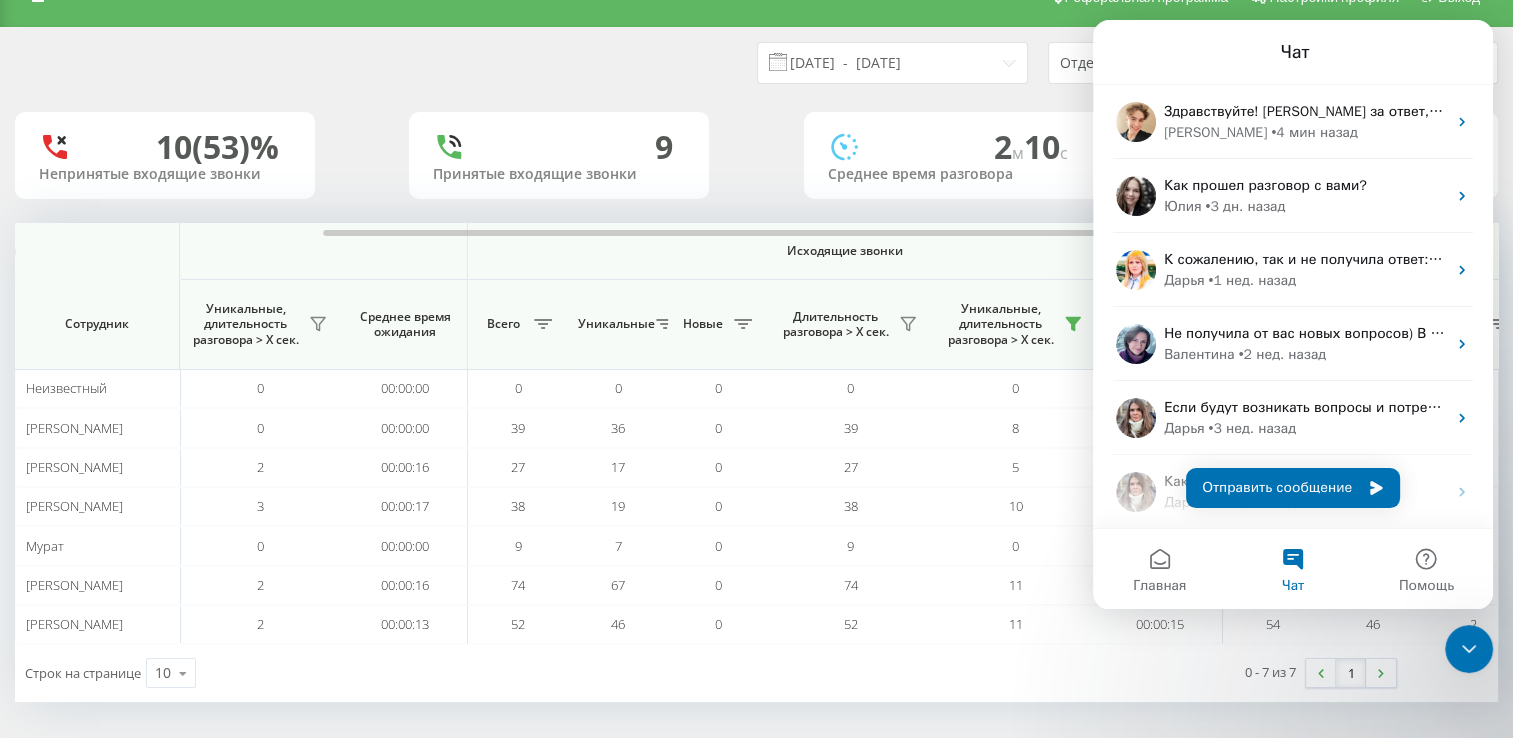 click on "Отправить сообщение" at bounding box center [1277, 488] 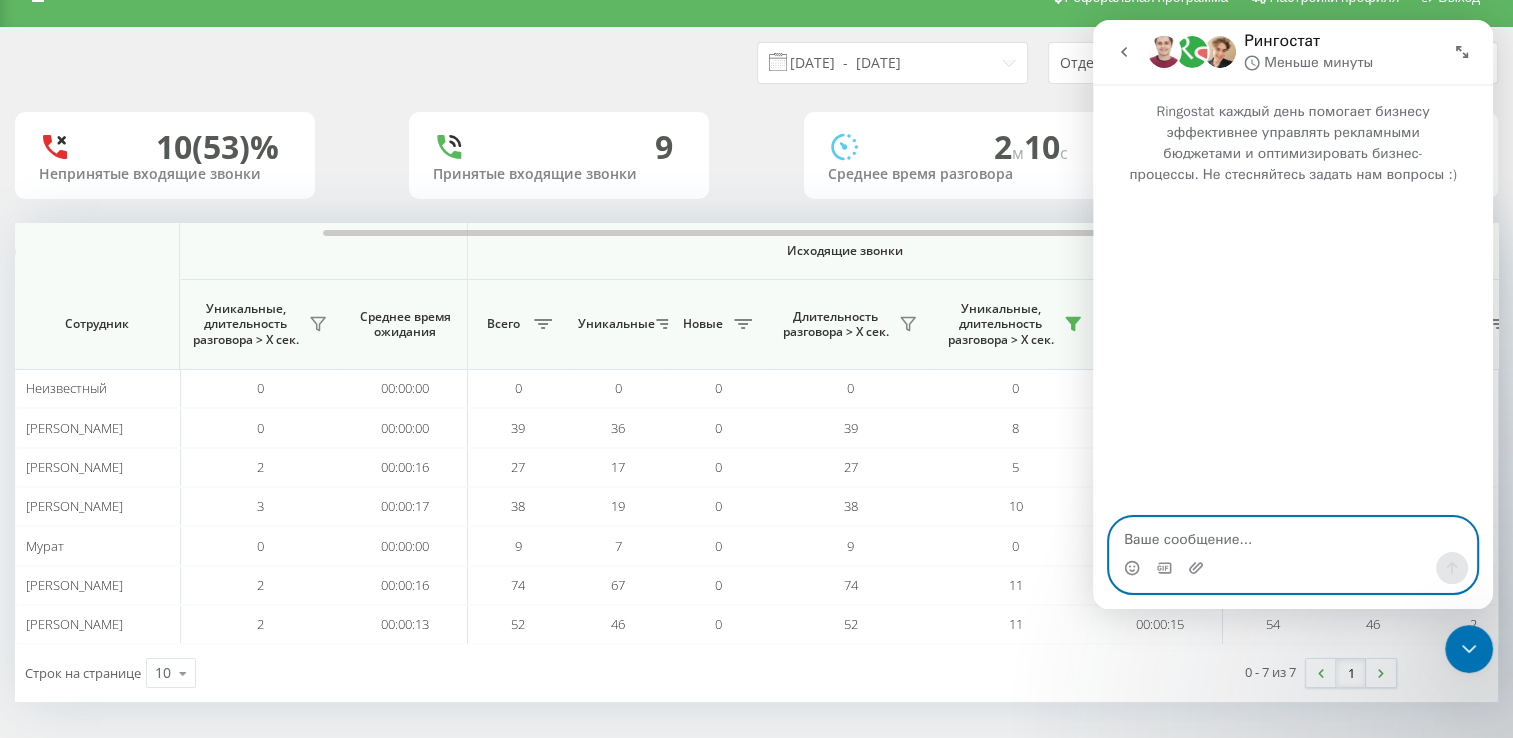 drag, startPoint x: 1201, startPoint y: 518, endPoint x: 1185, endPoint y: 537, distance: 24.839485 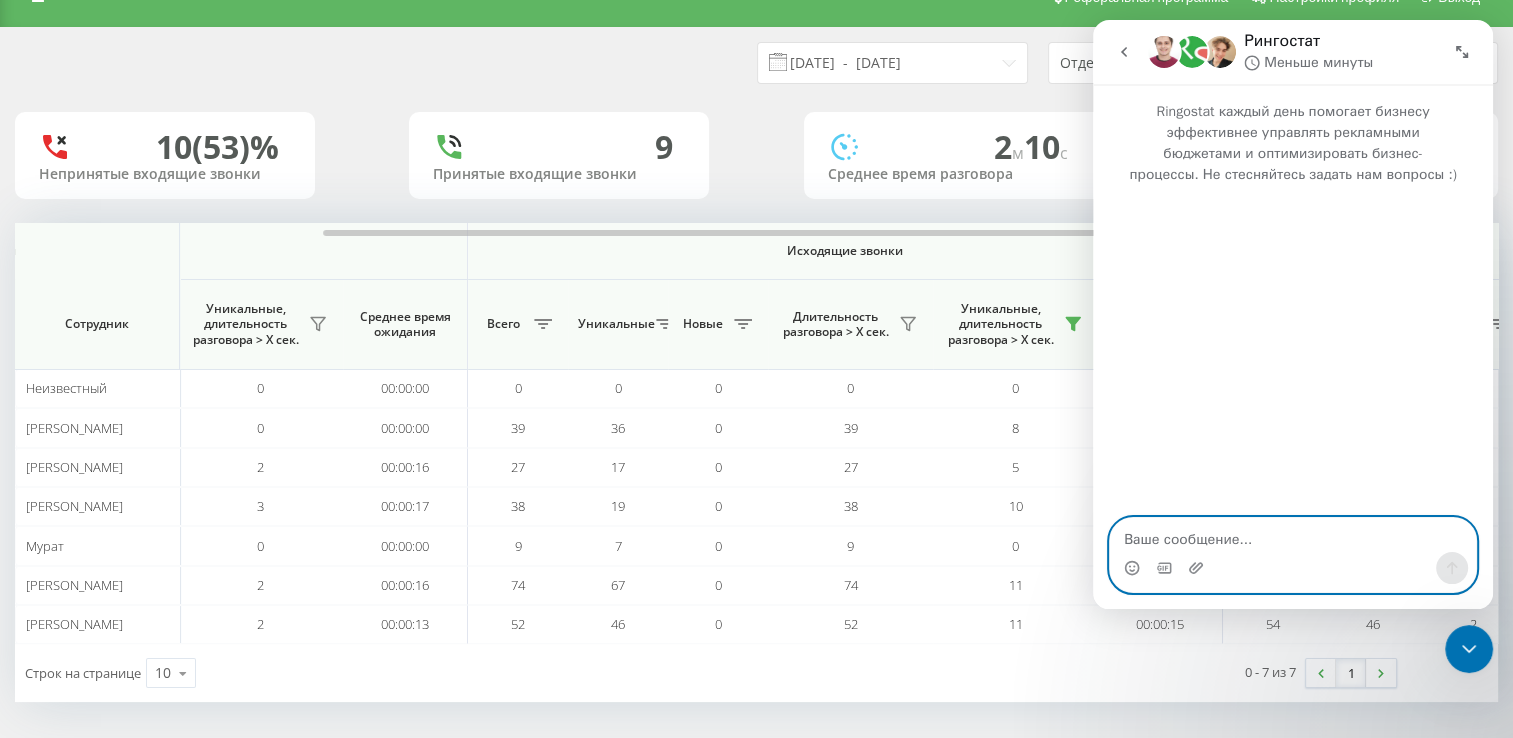 paste on "м" 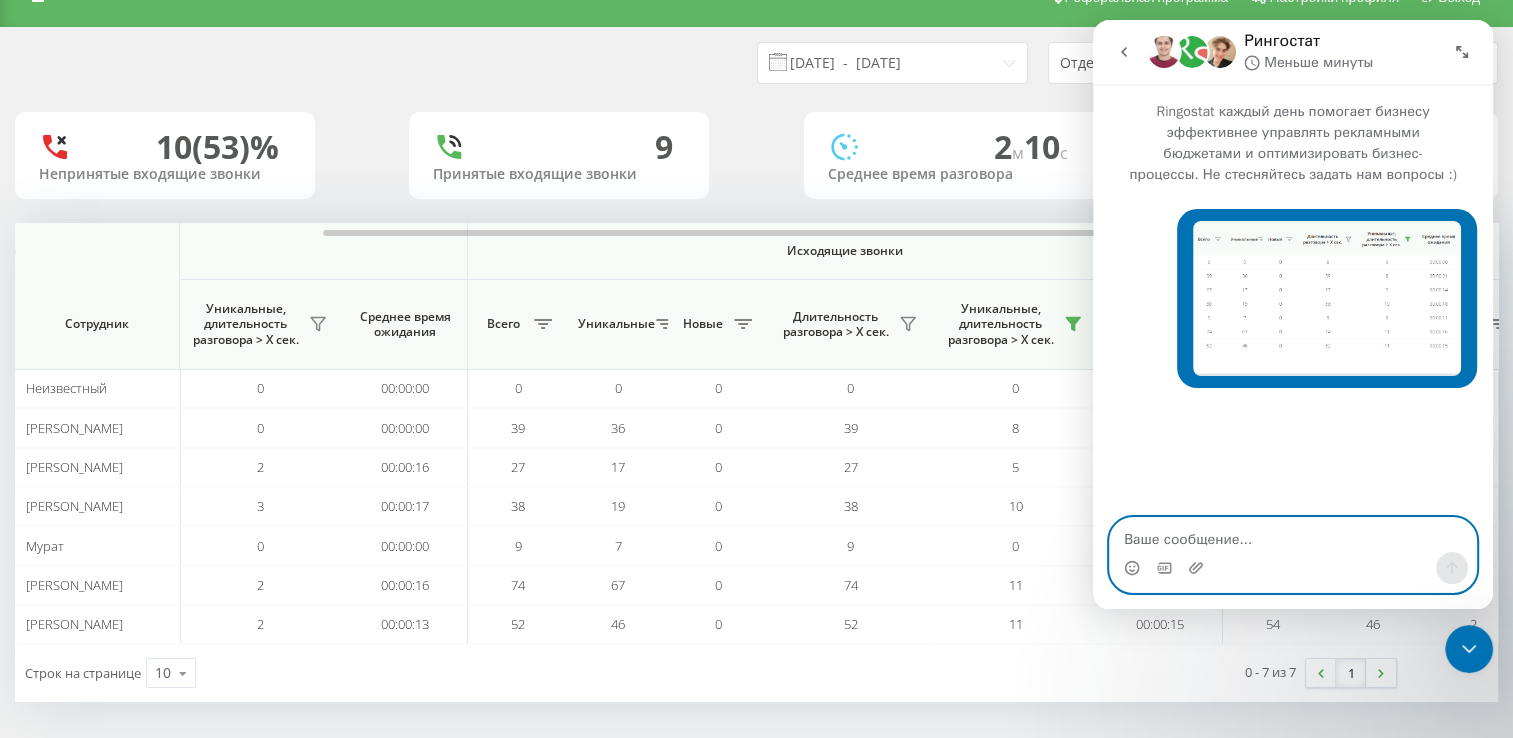 click at bounding box center (1293, 535) 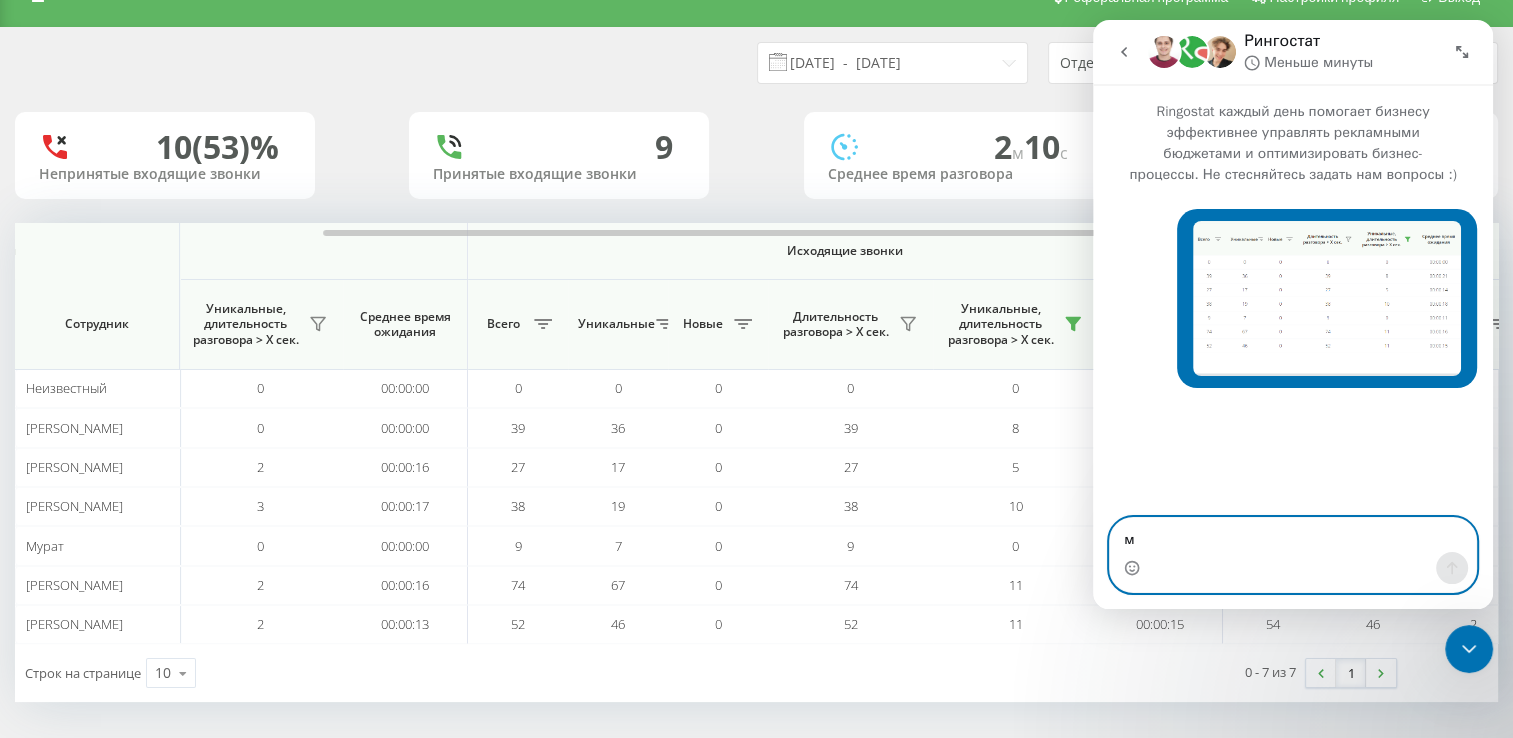 type on "мо" 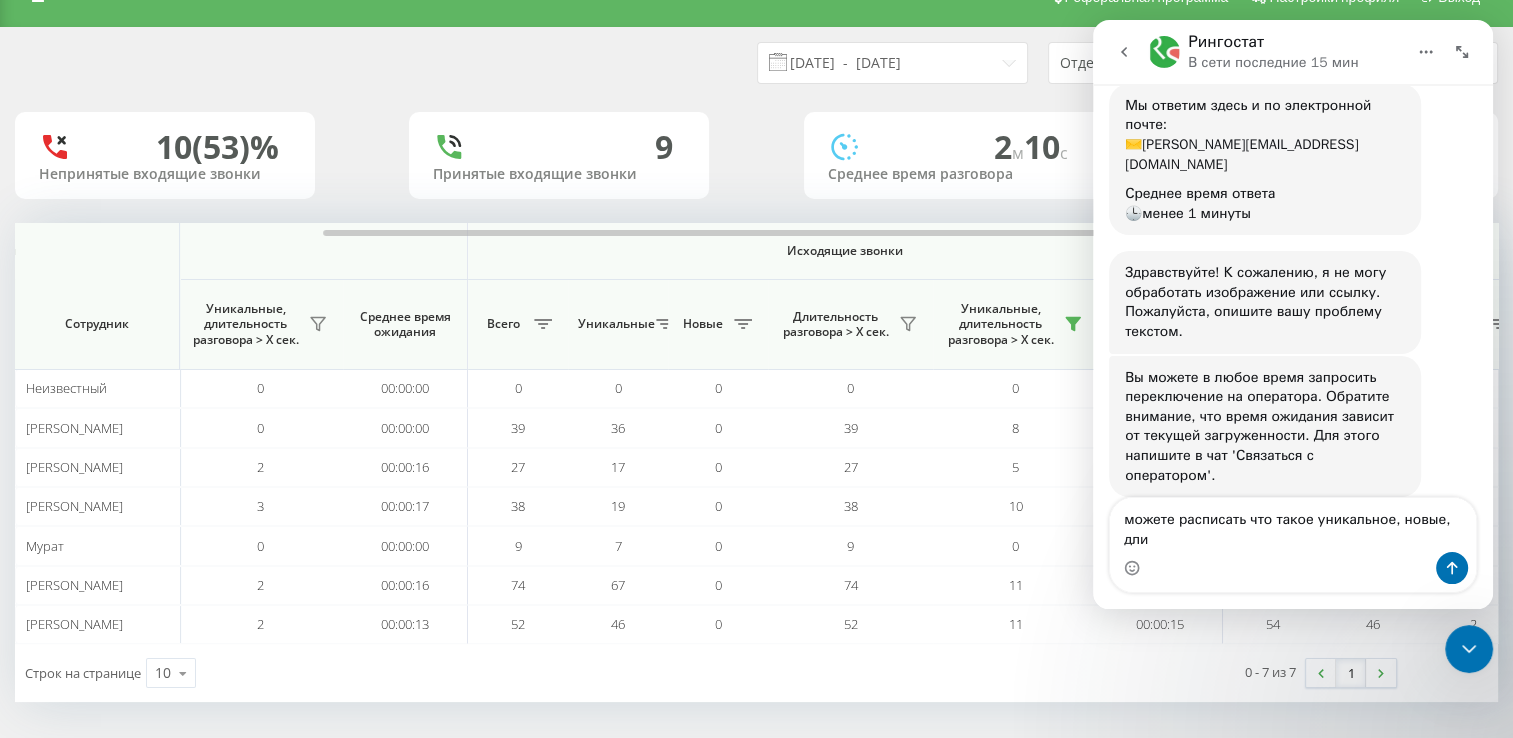 scroll, scrollTop: 300, scrollLeft: 0, axis: vertical 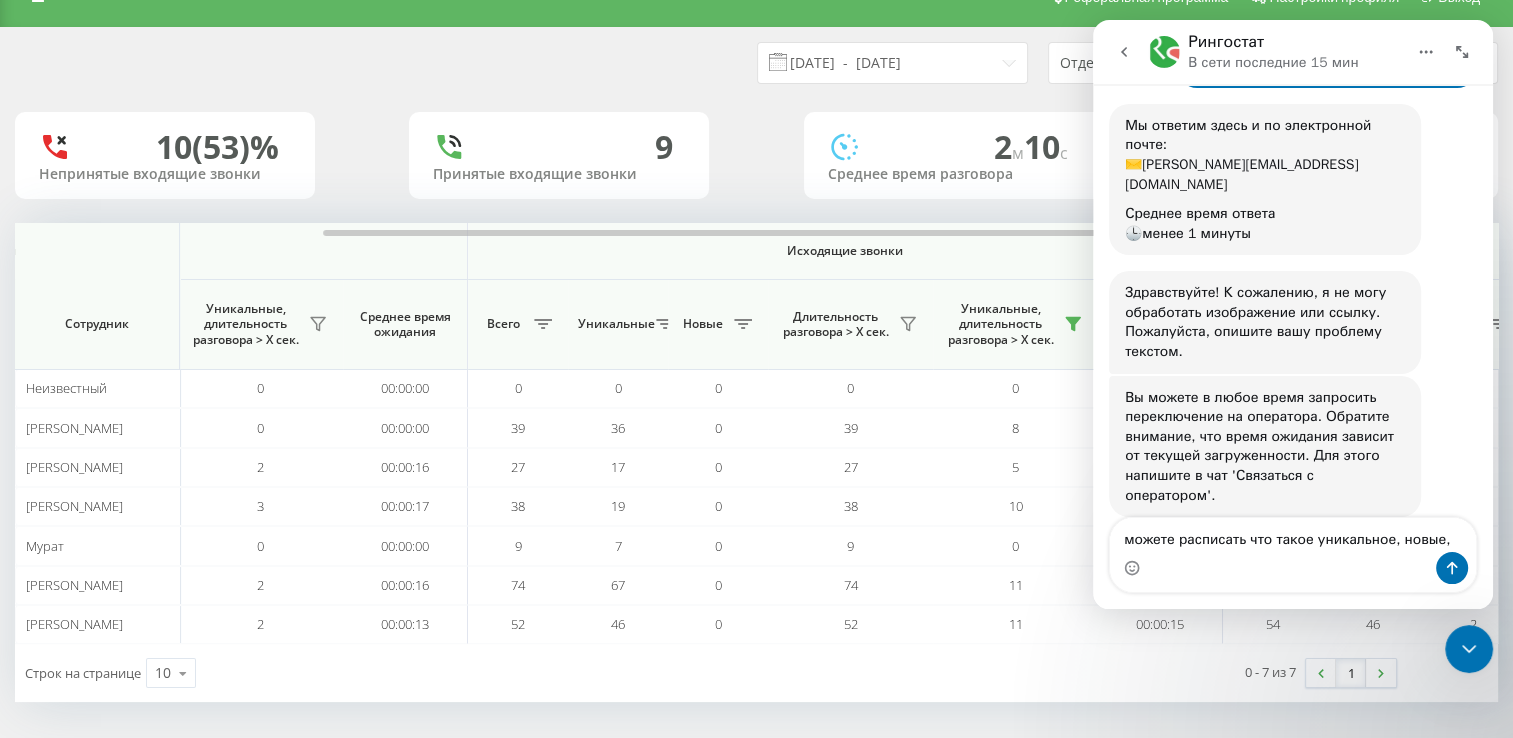 type on "можете расписать что такое уникальное, новые," 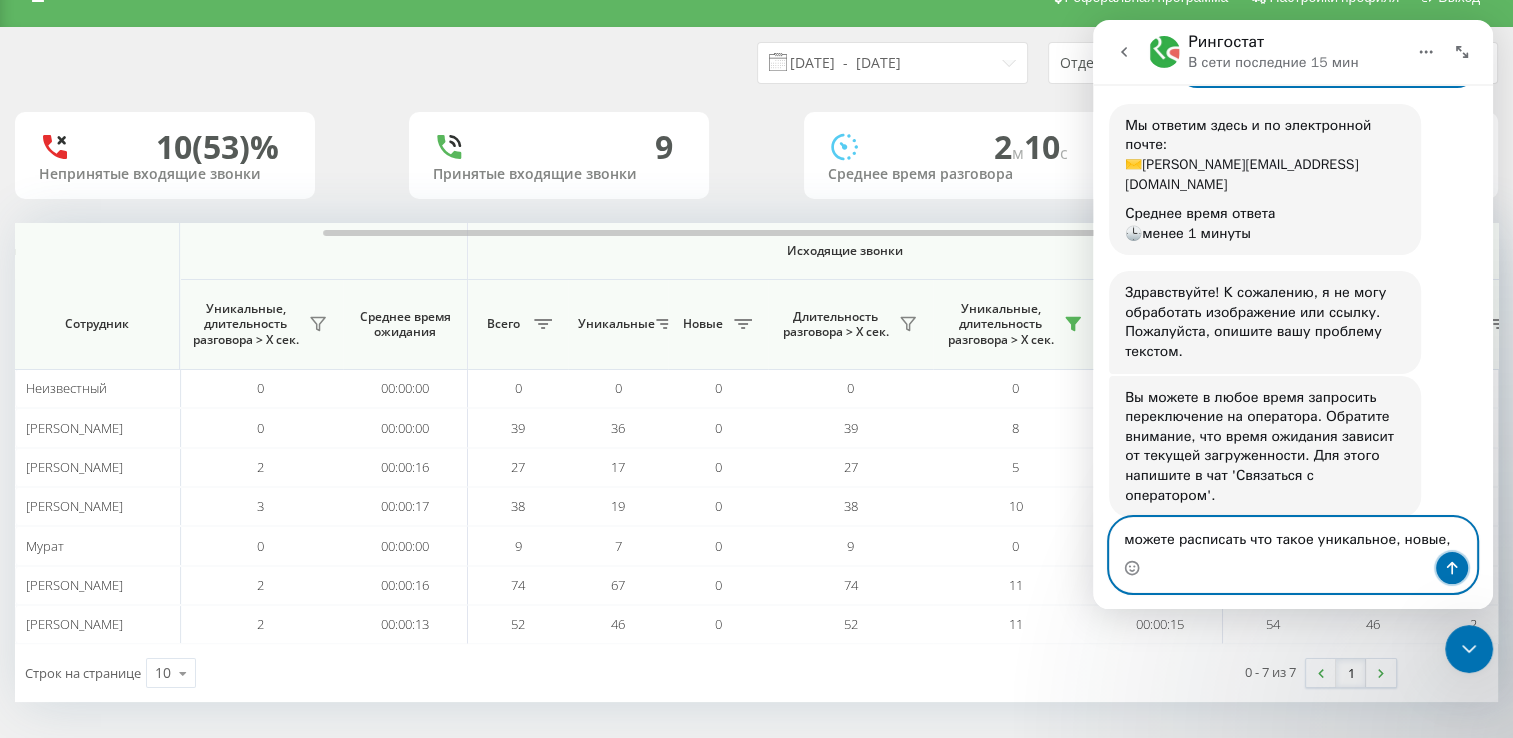 click 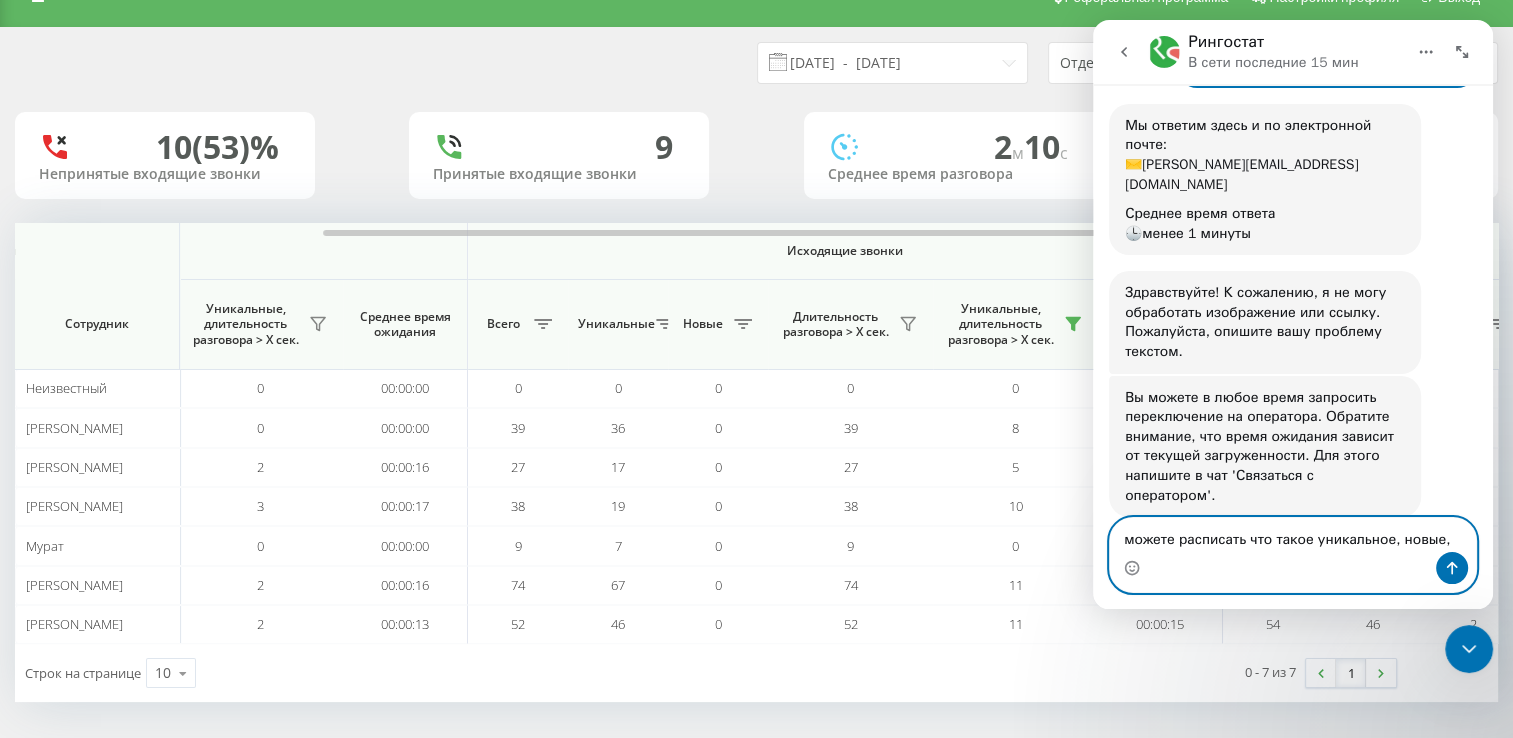 type 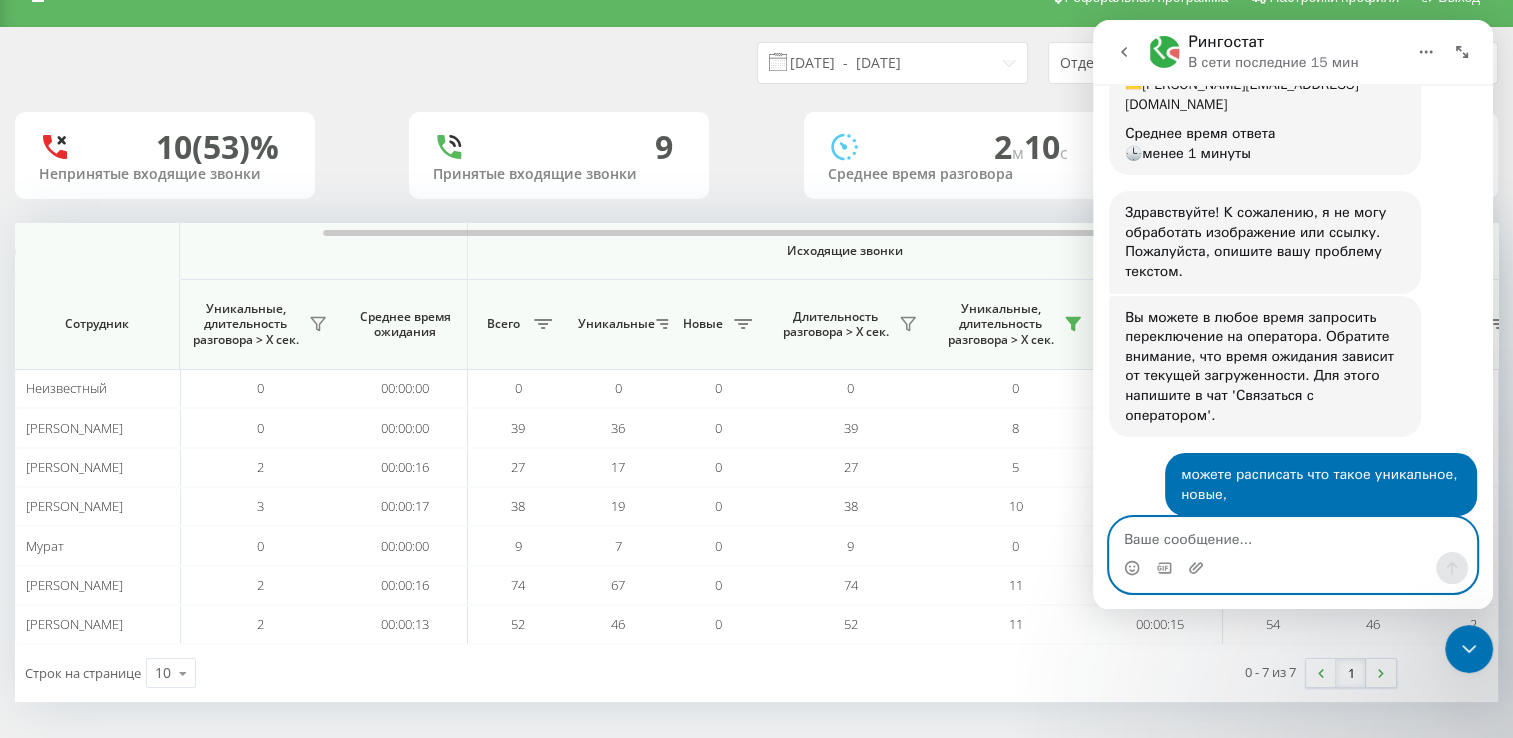 scroll, scrollTop: 478, scrollLeft: 0, axis: vertical 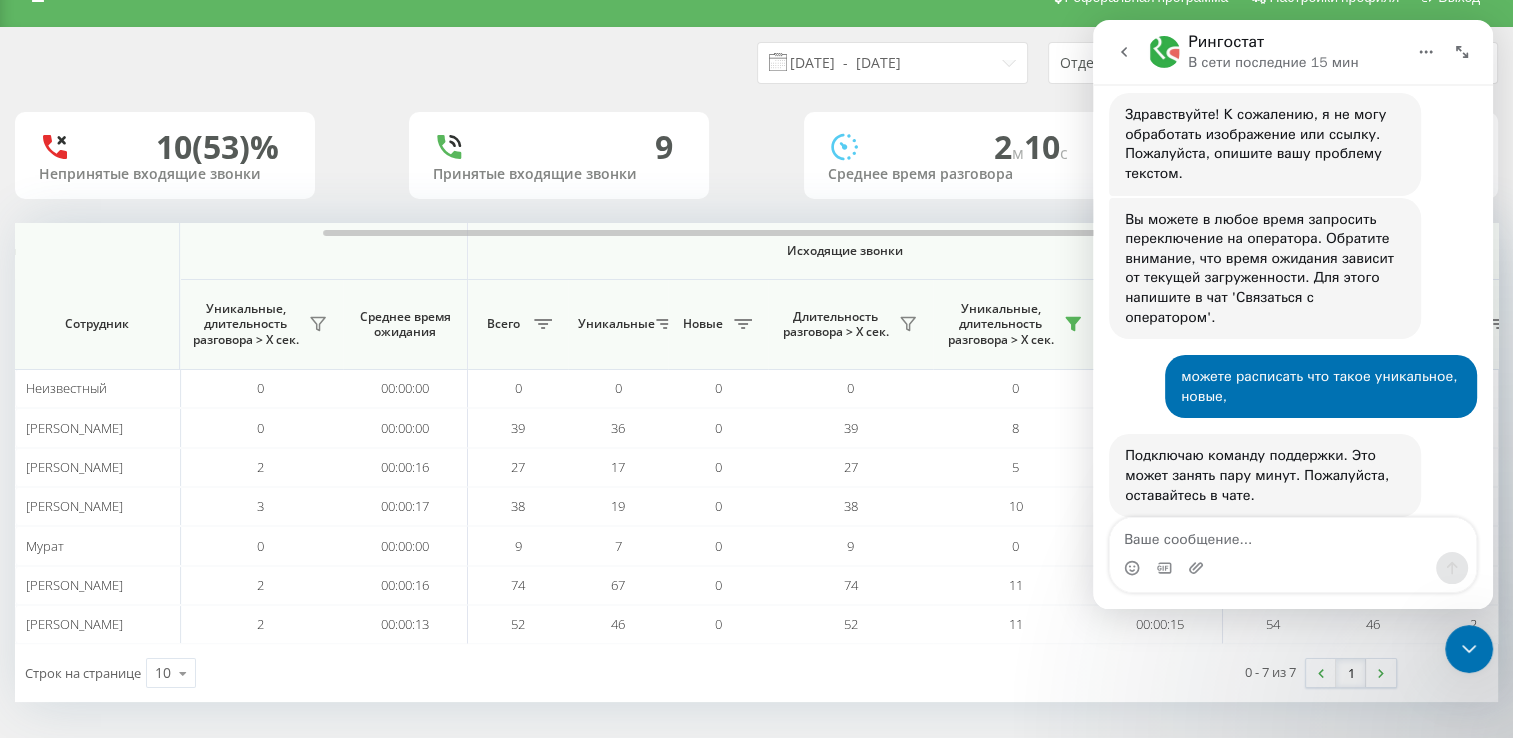 click 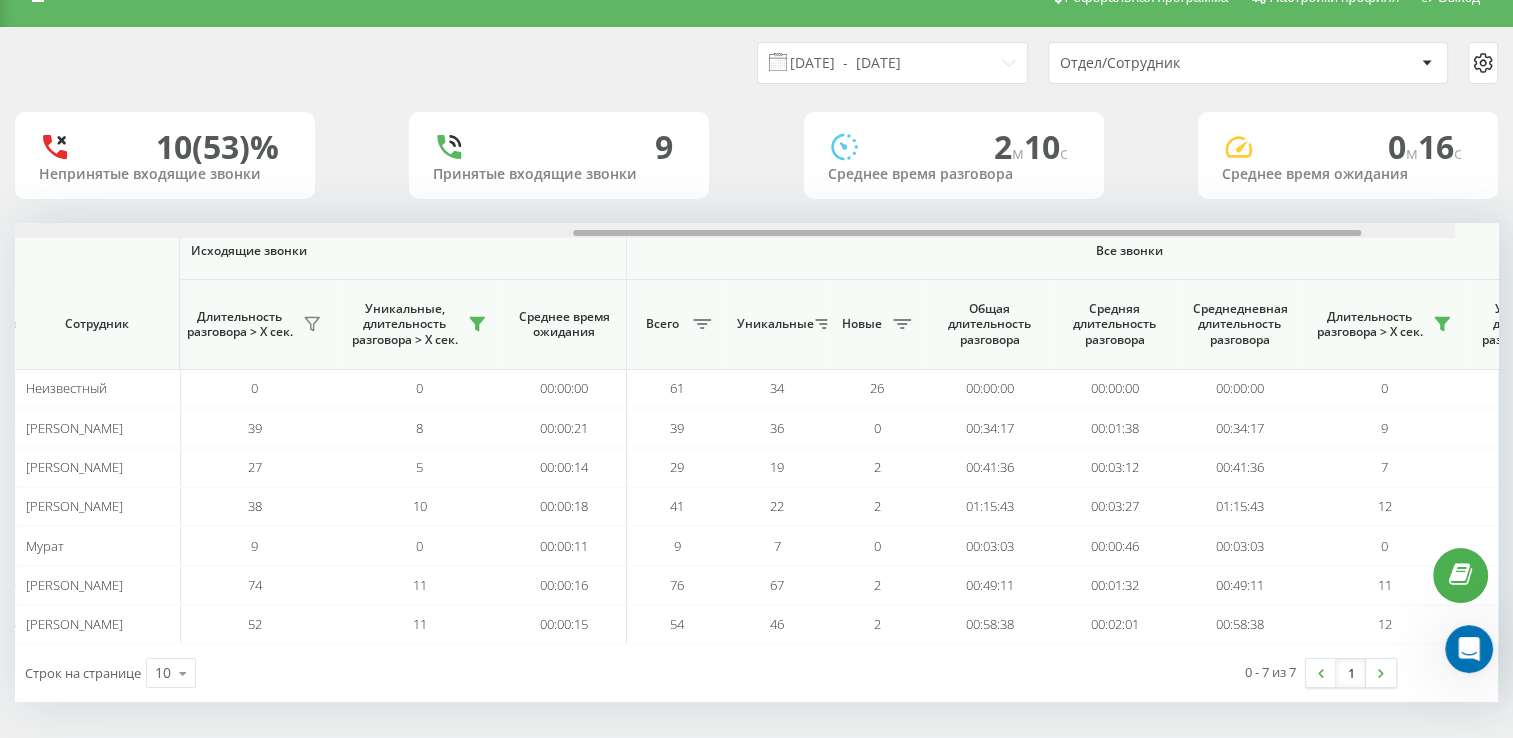 scroll, scrollTop: 0, scrollLeft: 1307, axis: horizontal 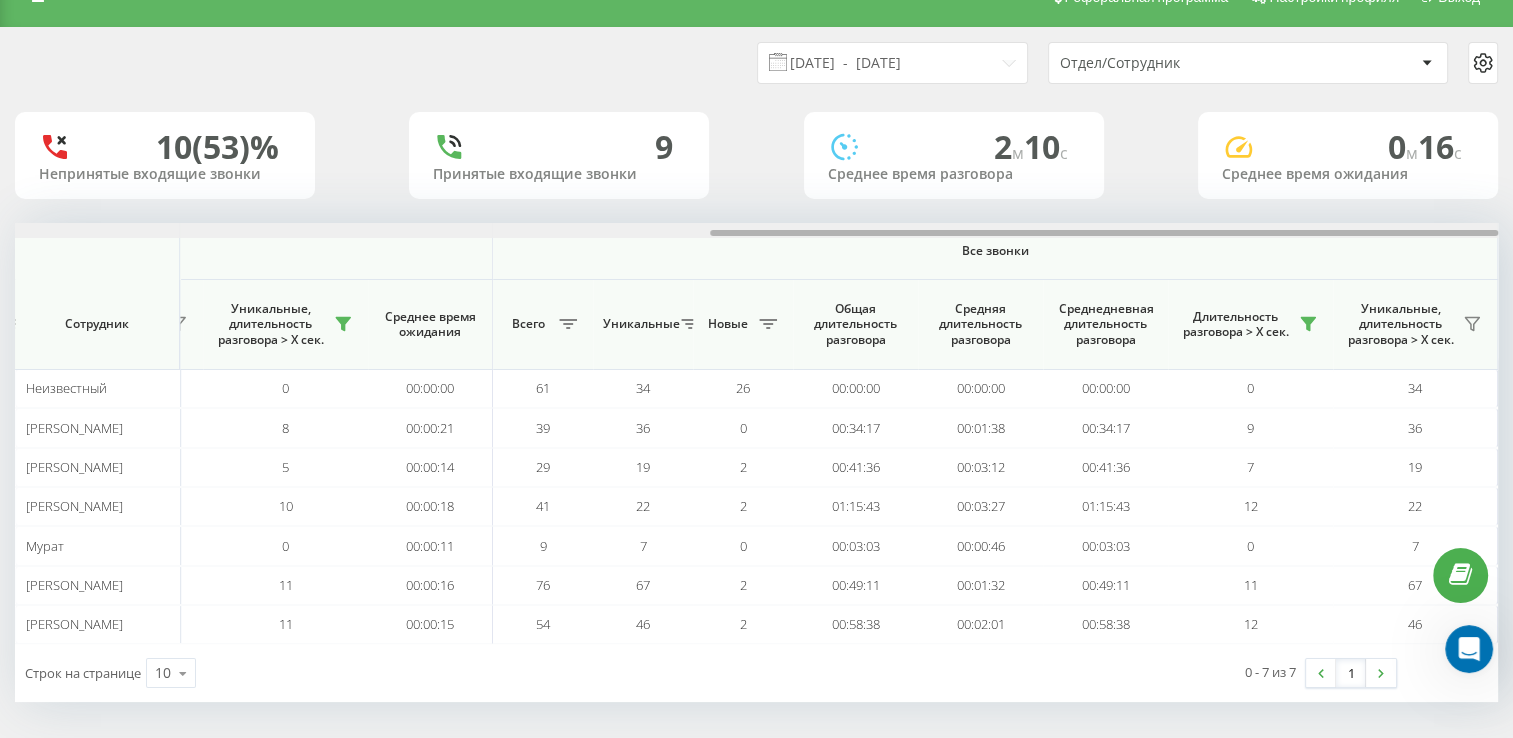 drag, startPoint x: 654, startPoint y: 230, endPoint x: 1184, endPoint y: 196, distance: 531.0894 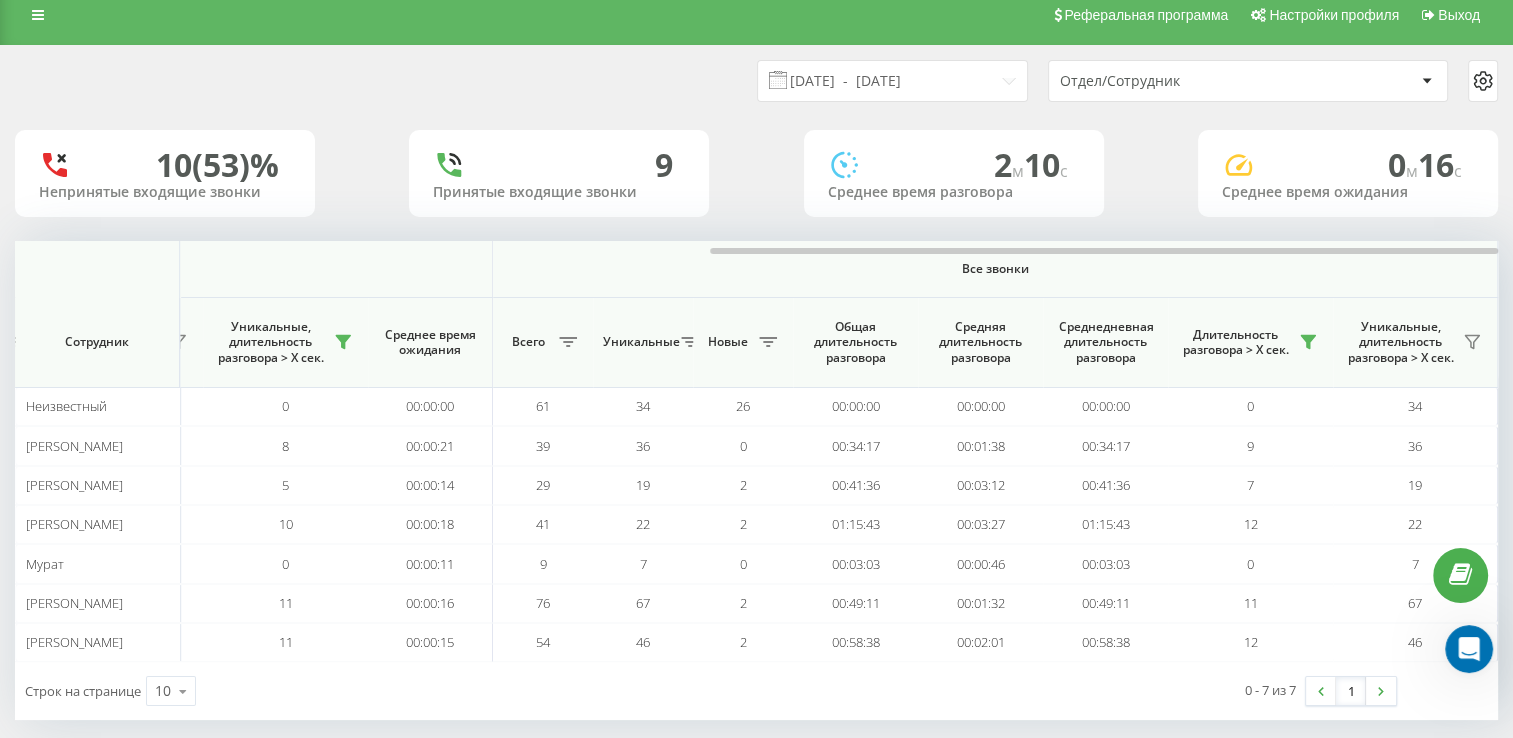scroll, scrollTop: 0, scrollLeft: 0, axis: both 